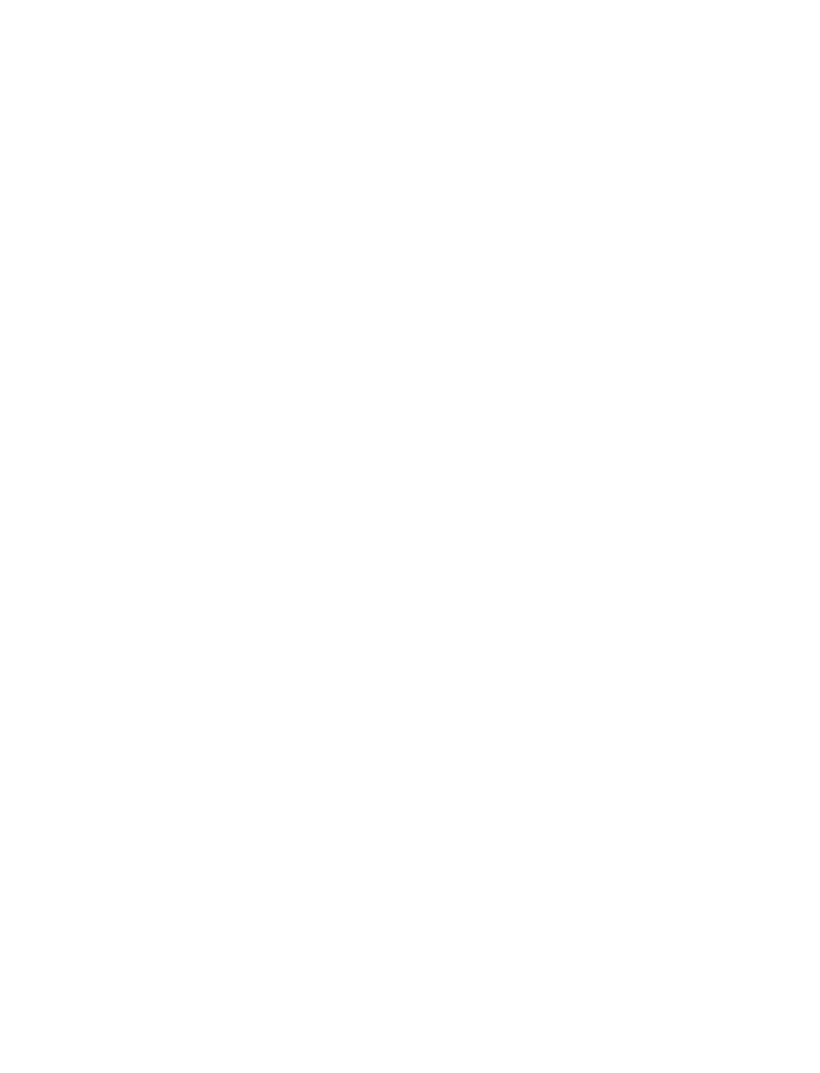 scroll, scrollTop: 0, scrollLeft: 0, axis: both 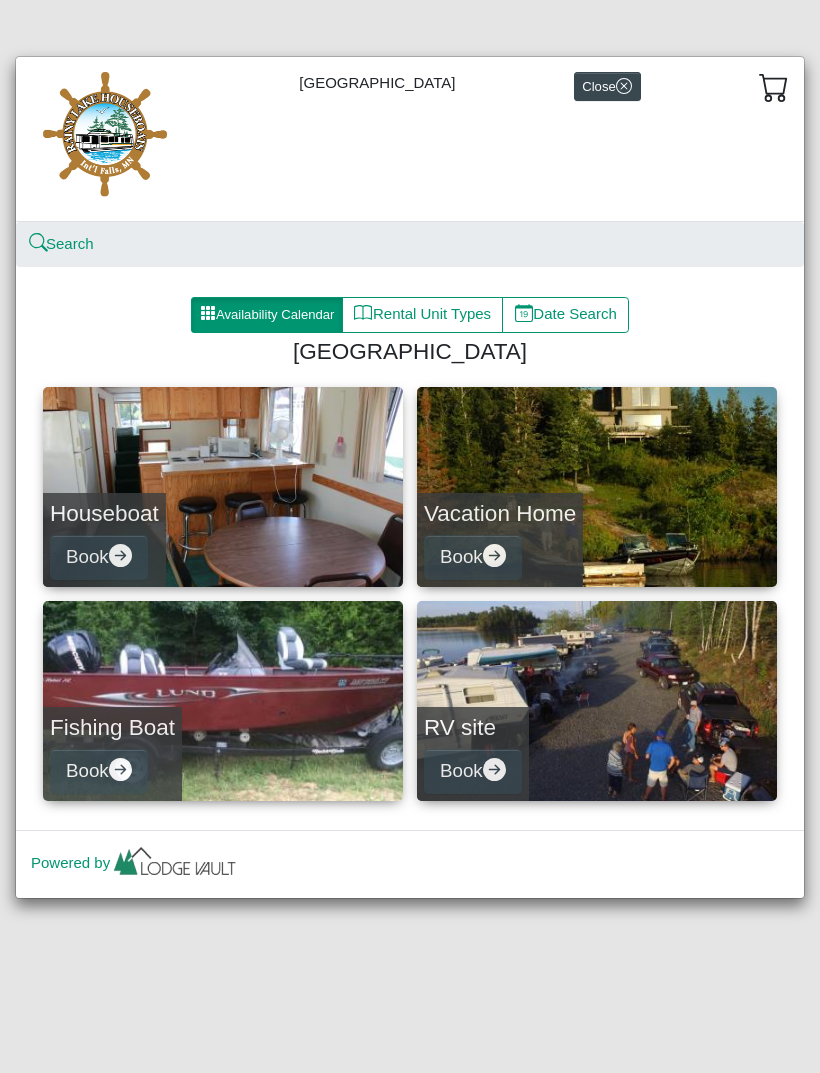 click on "Book" at bounding box center [99, 557] 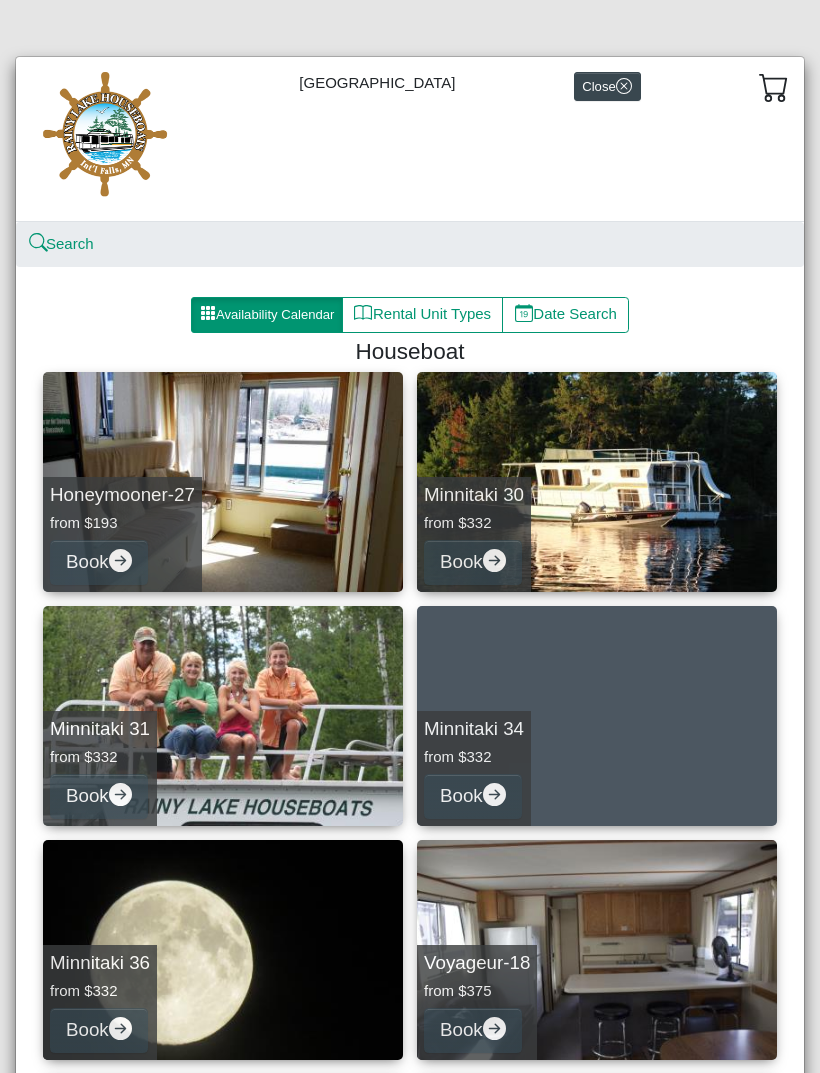 scroll, scrollTop: 0, scrollLeft: 0, axis: both 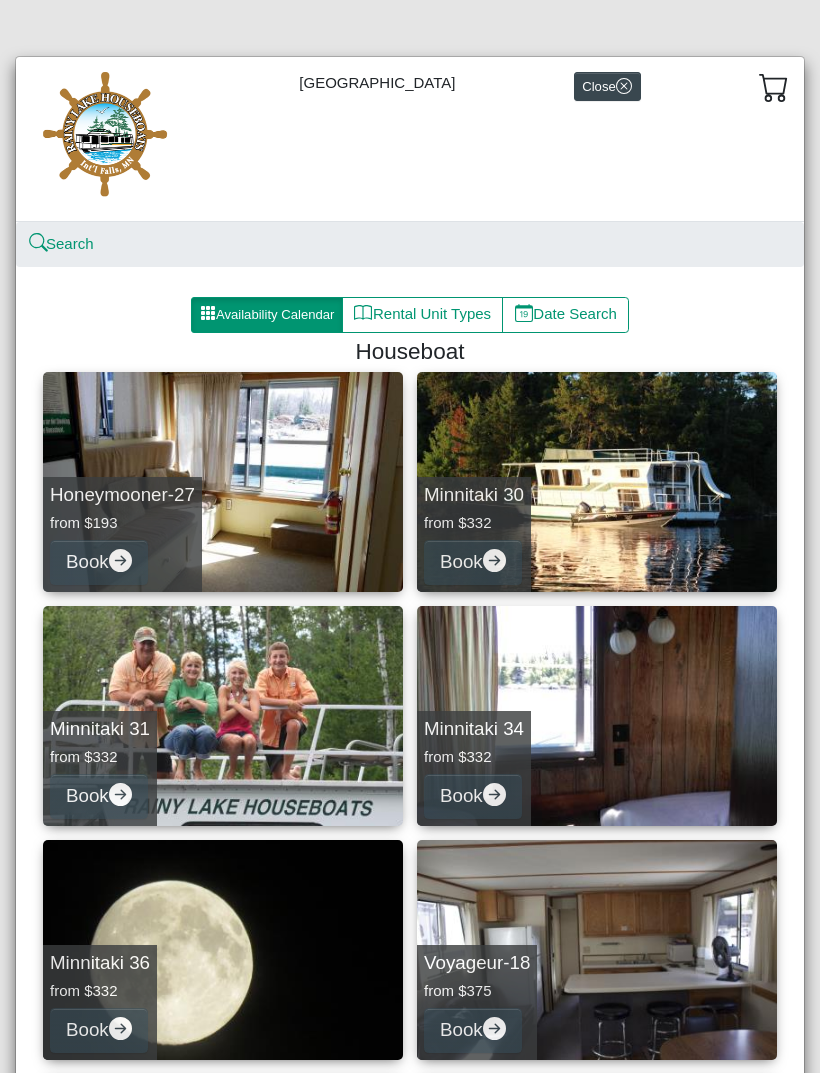 click on "Date Search" at bounding box center [565, 315] 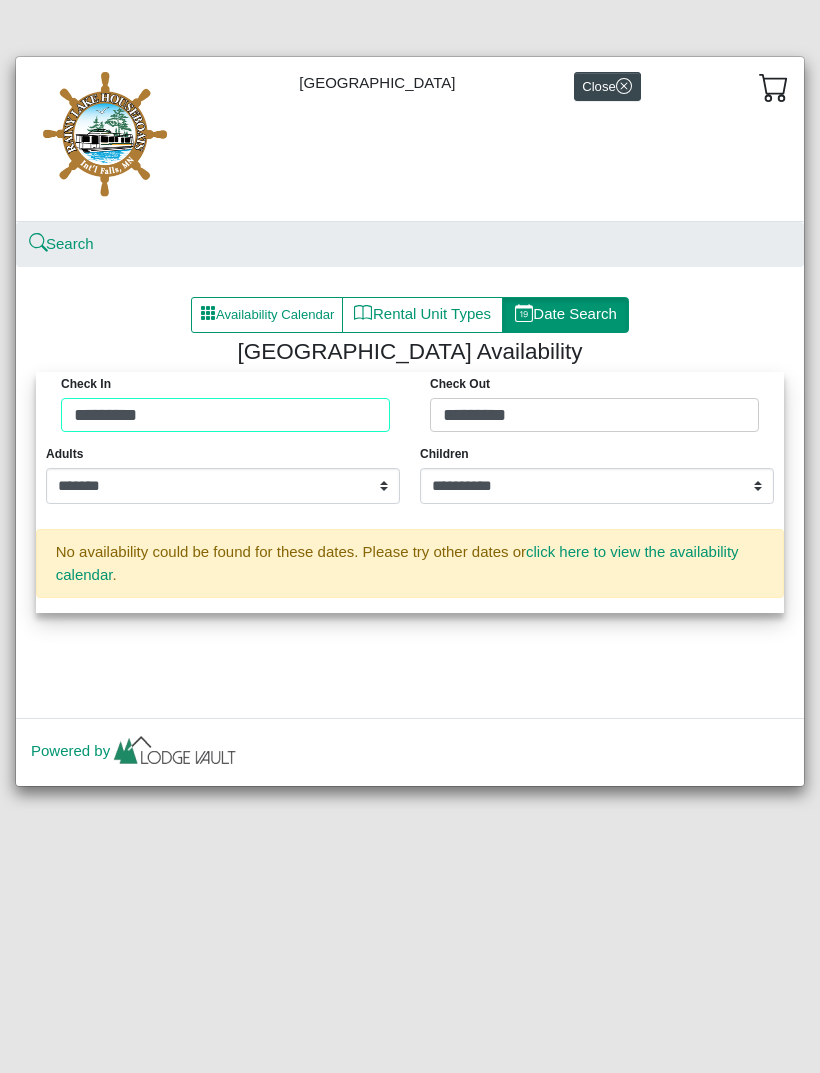 click on "Check in ********* Check Out *********" at bounding box center [410, 407] 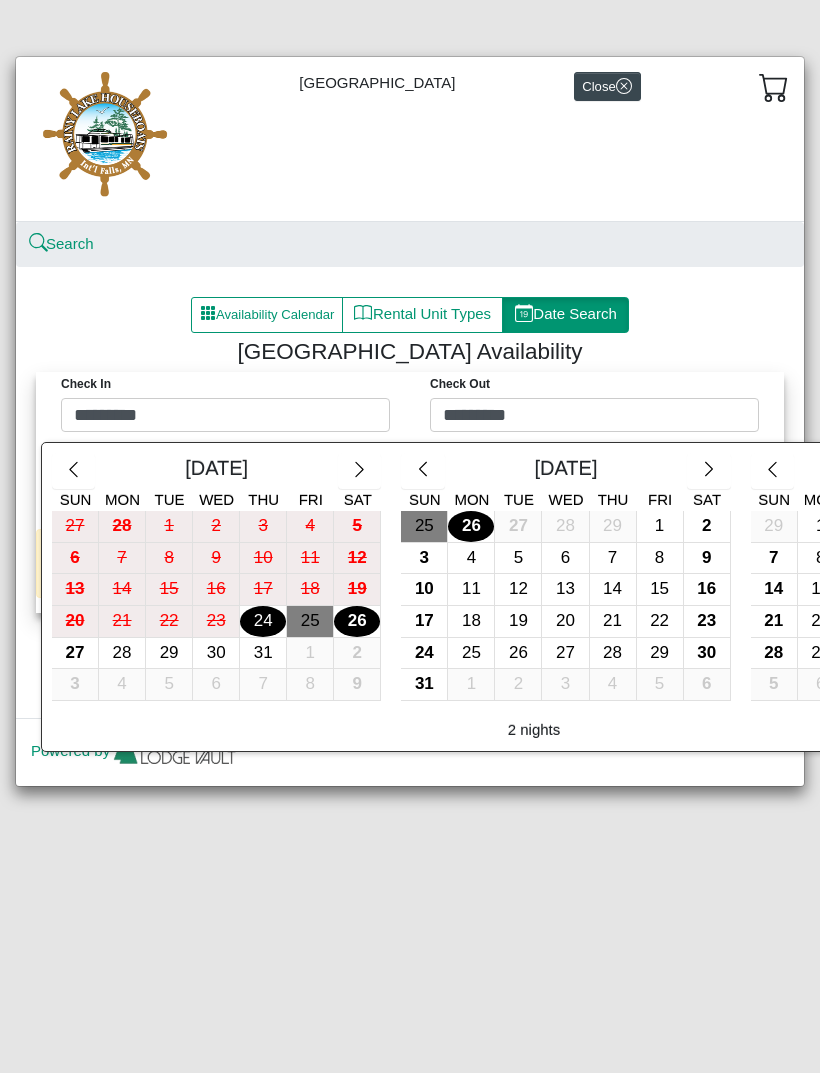 click on "5" at bounding box center (518, 558) 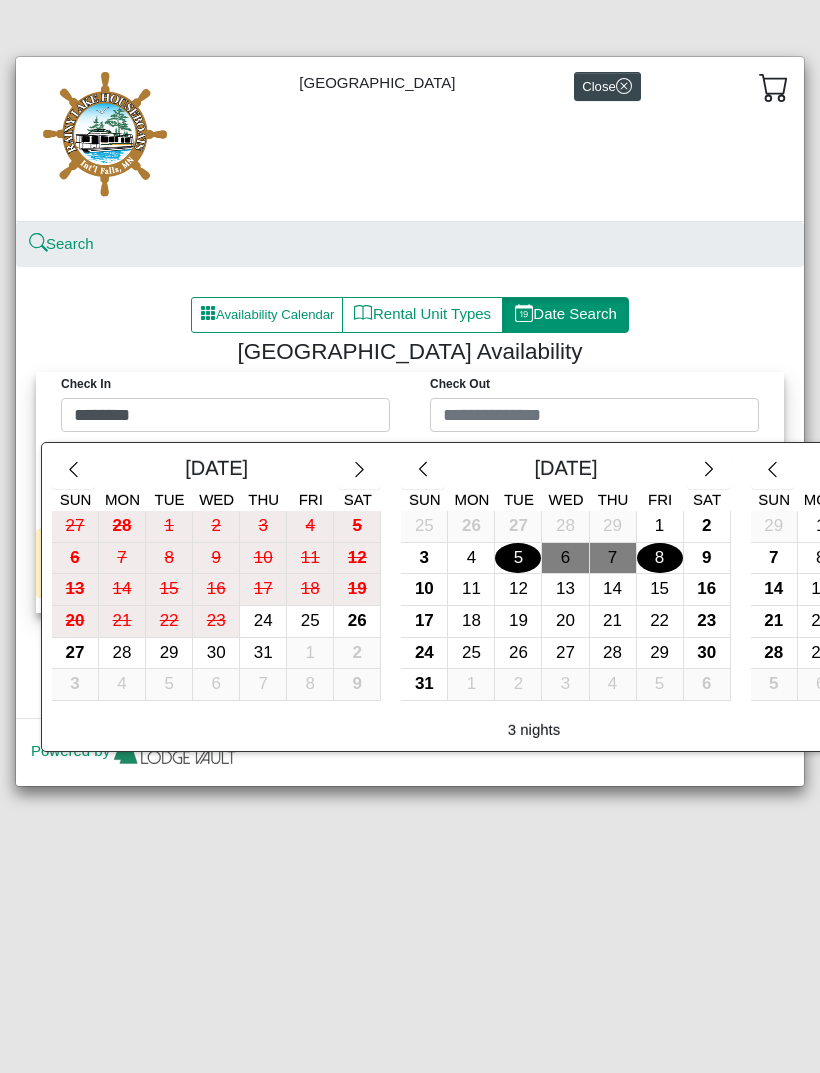 click on "8" at bounding box center (660, 558) 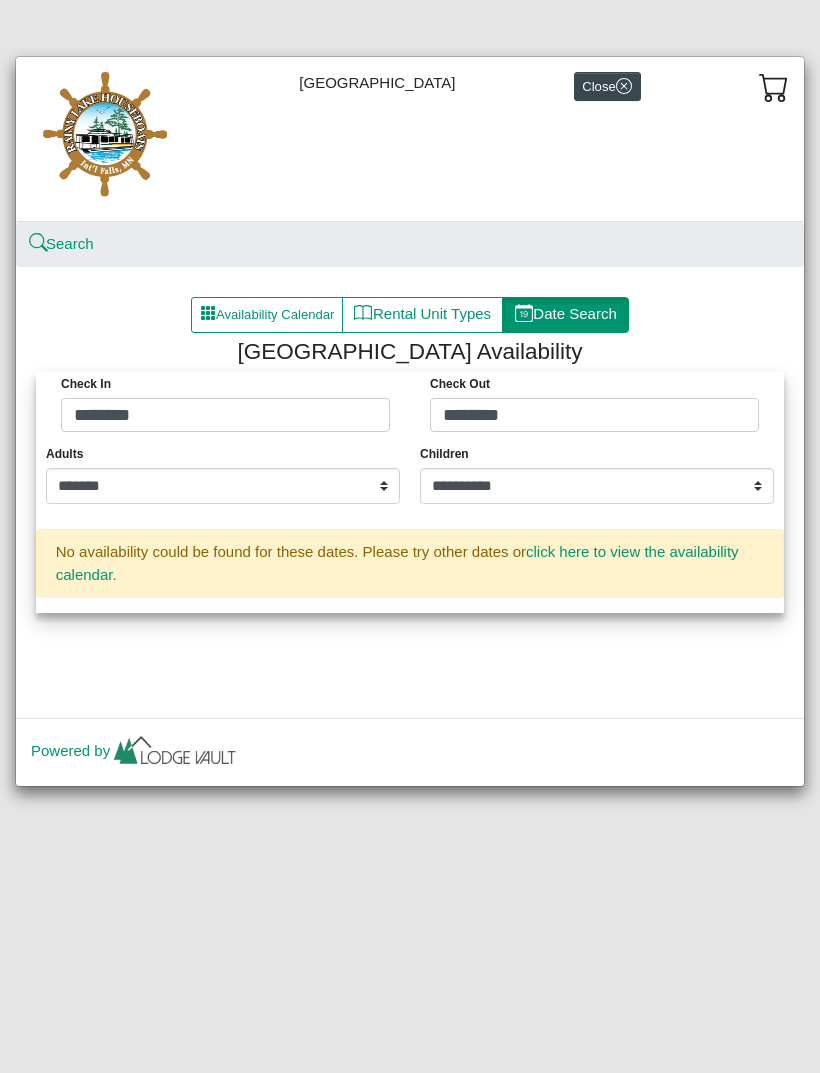 click on "No availability could be found for these dates. Please try other dates or  click here to view the availability calendar ." at bounding box center (410, 564) 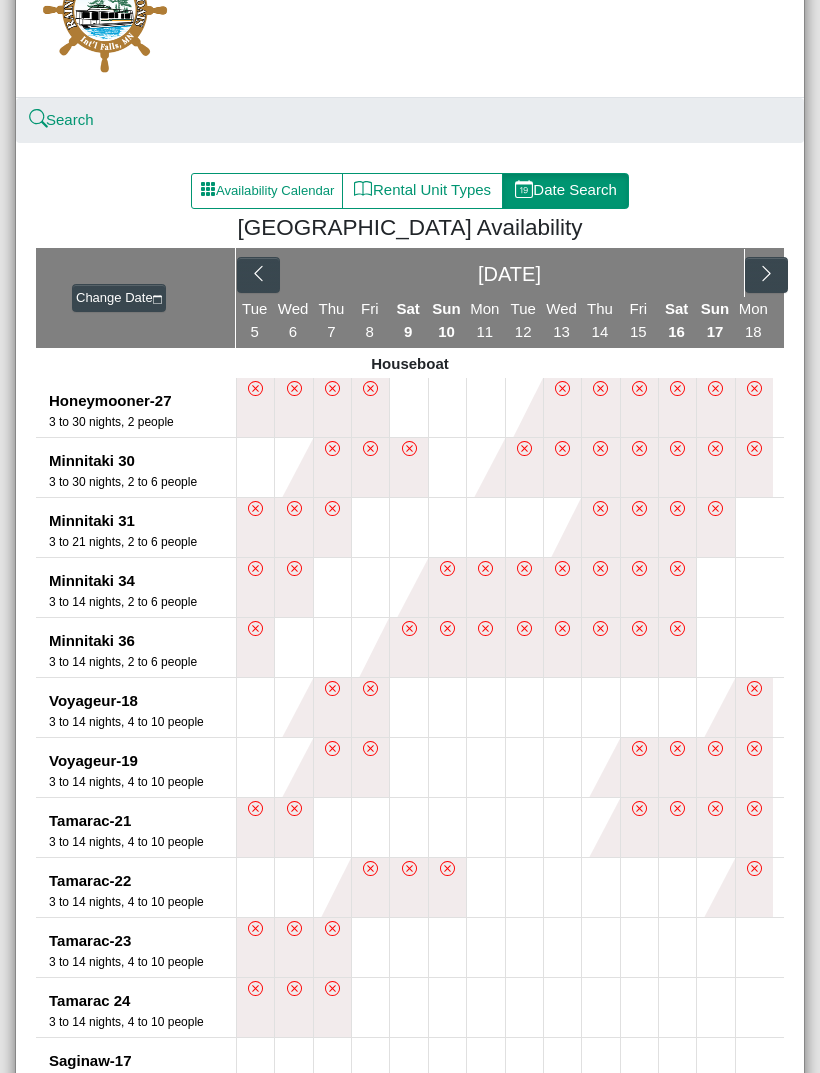 scroll, scrollTop: 137, scrollLeft: 0, axis: vertical 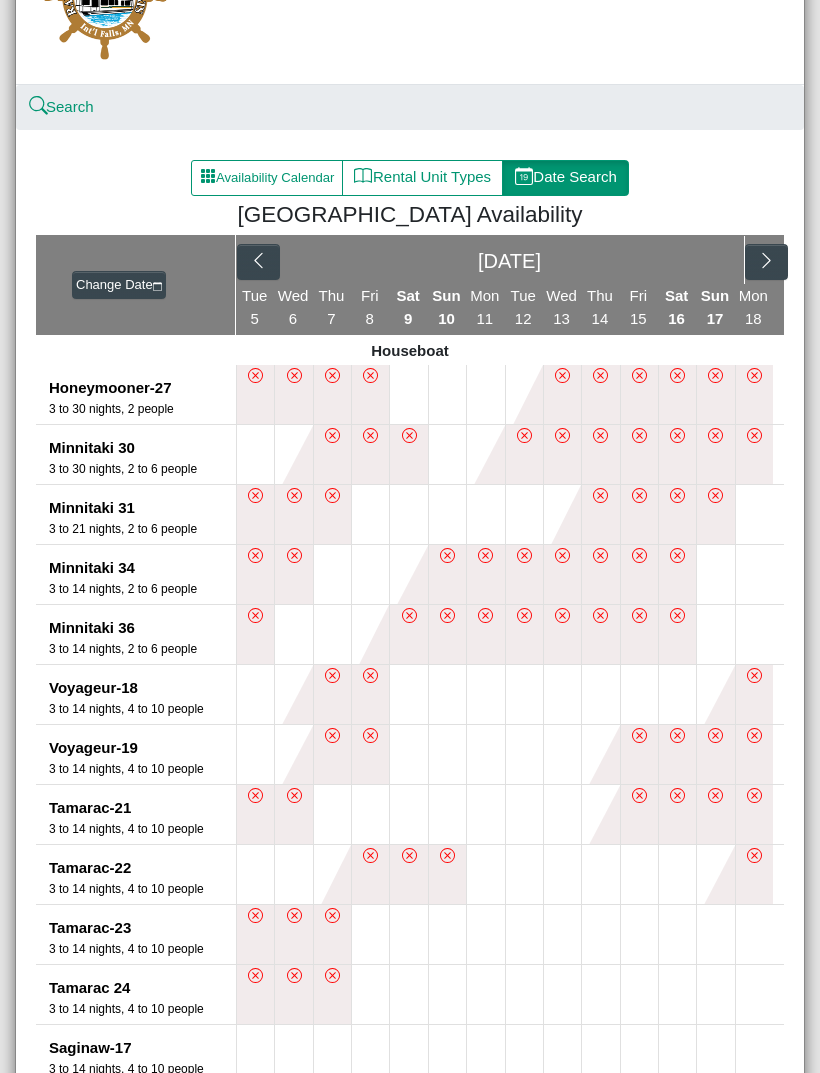click at bounding box center (258, 262) 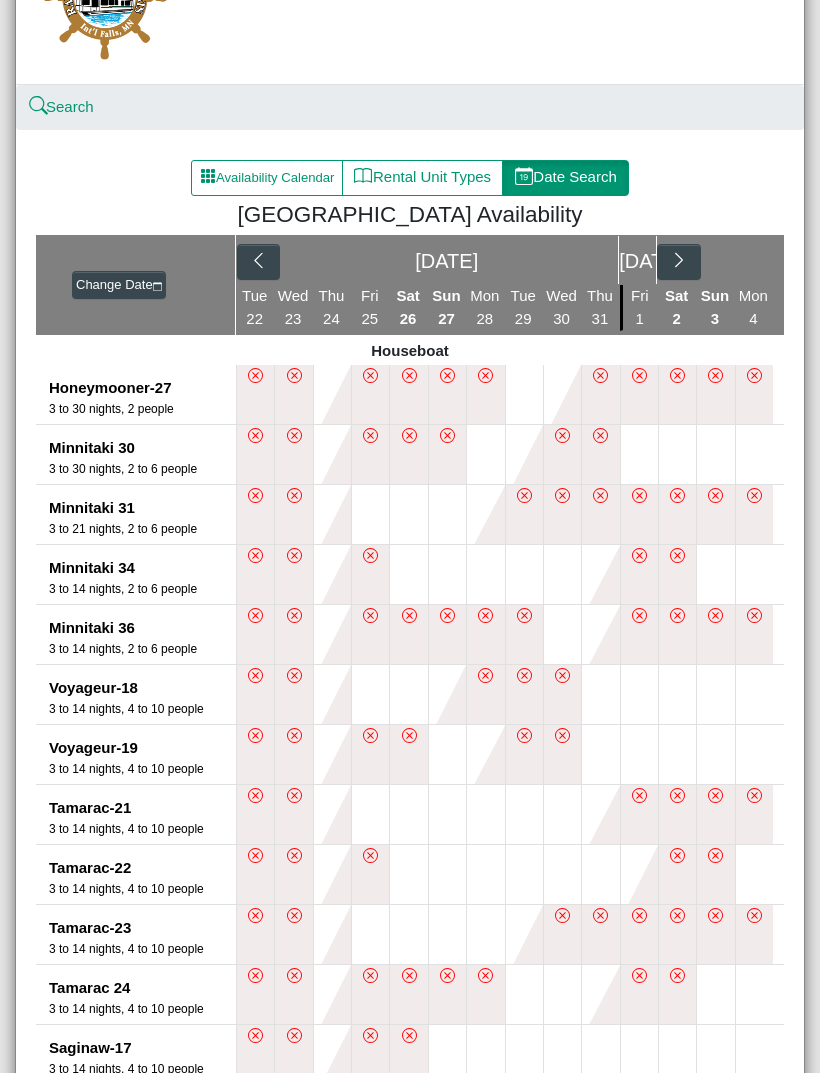 click 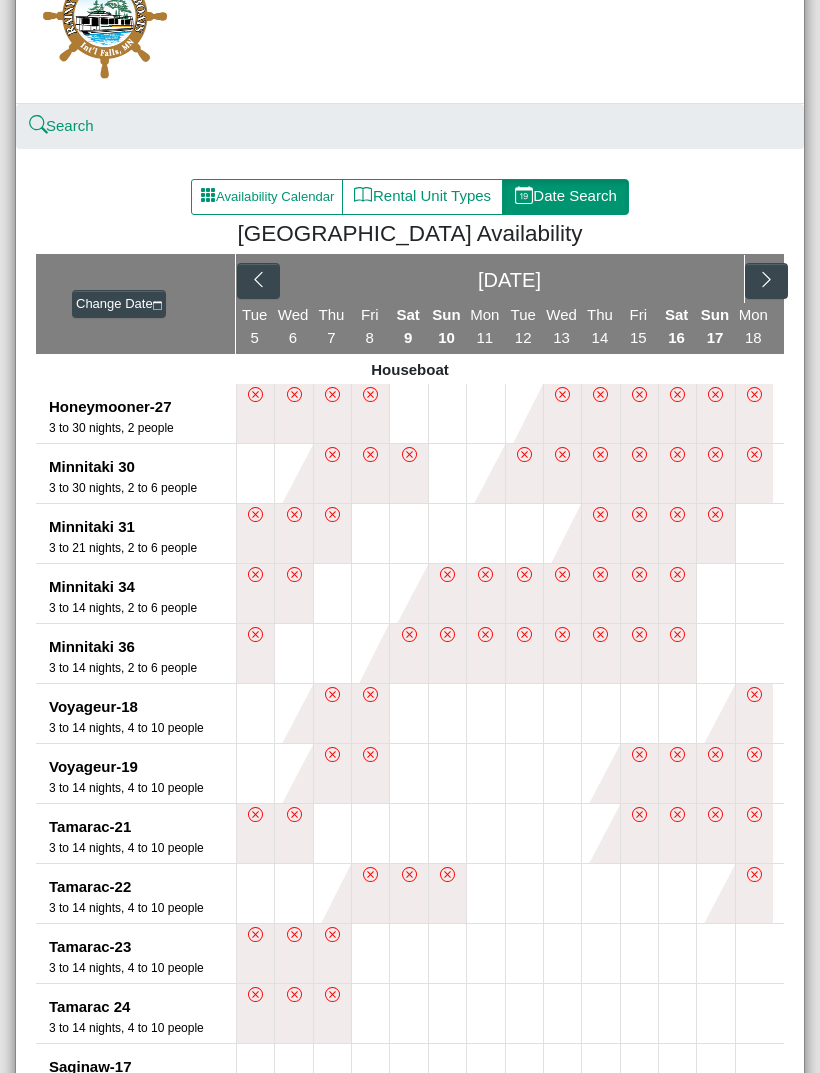 scroll, scrollTop: 103, scrollLeft: 0, axis: vertical 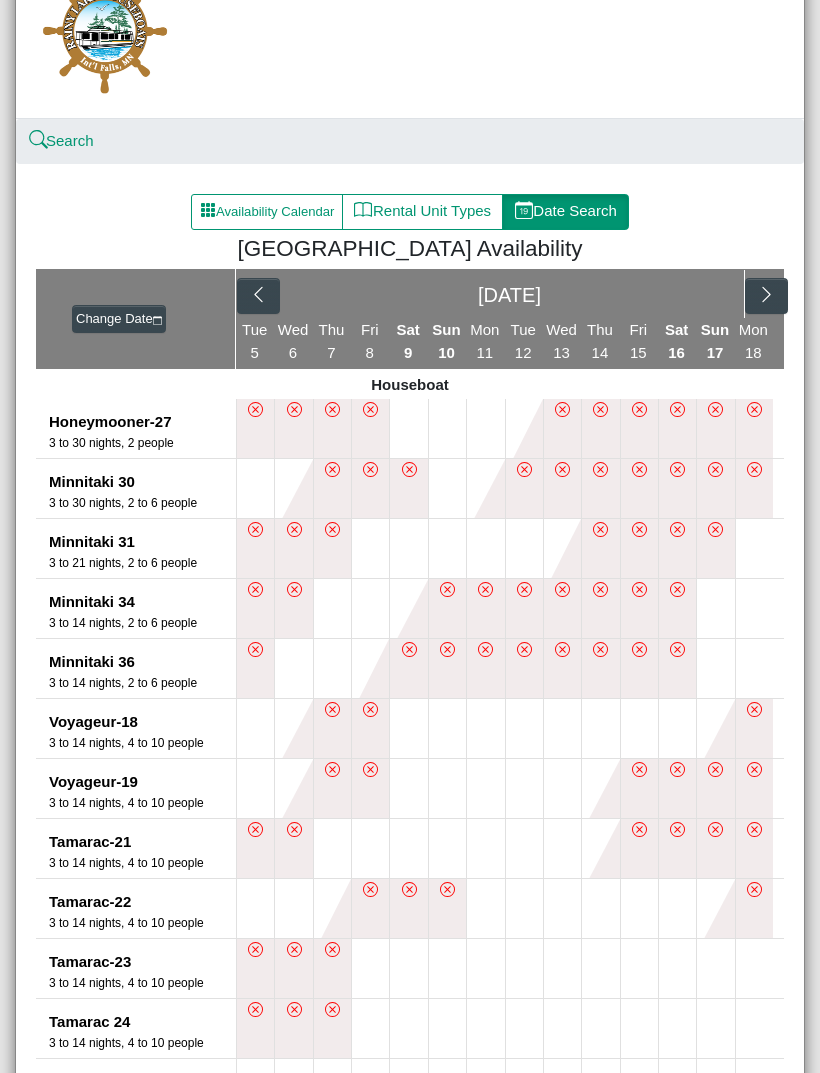 click 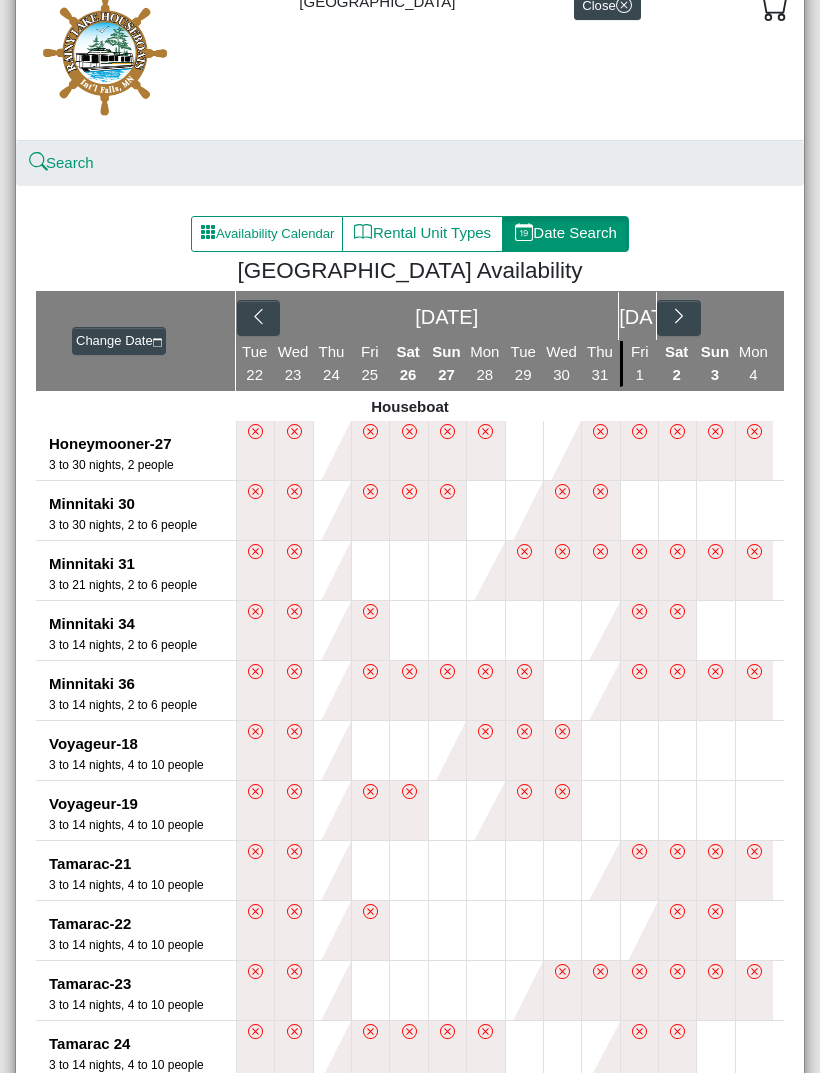 scroll, scrollTop: 85, scrollLeft: 0, axis: vertical 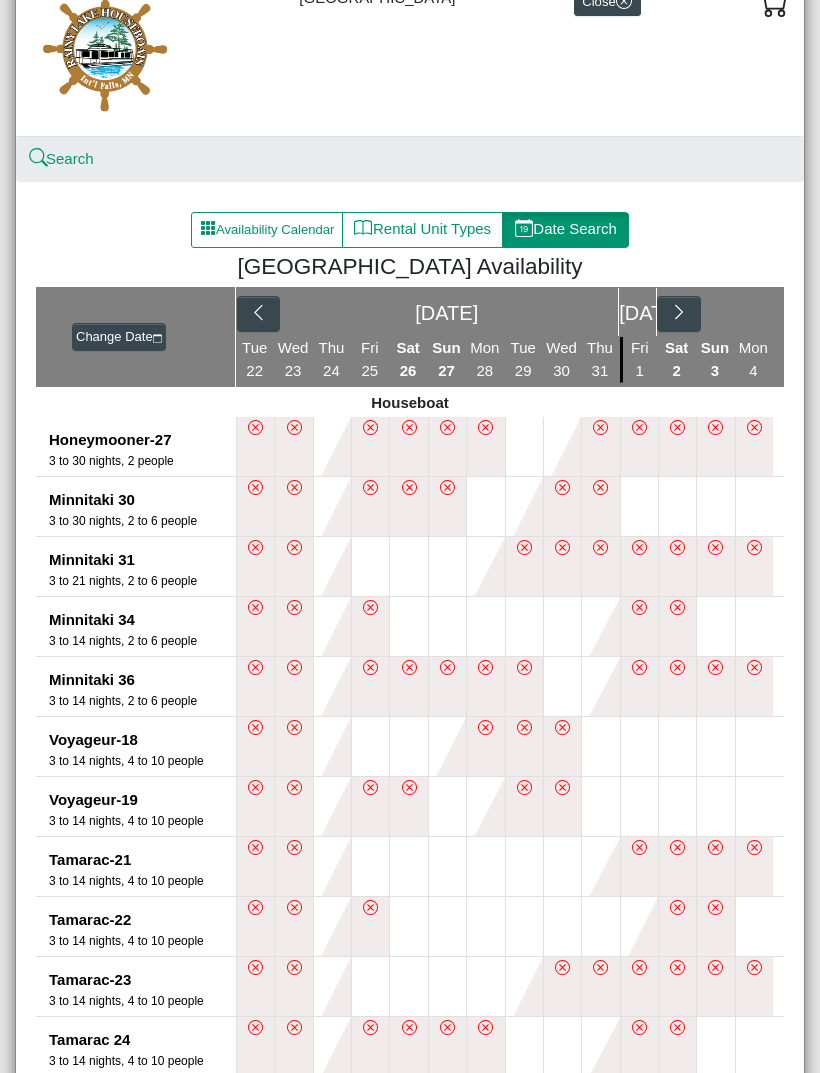click on "Rental Unit Types" at bounding box center (422, 230) 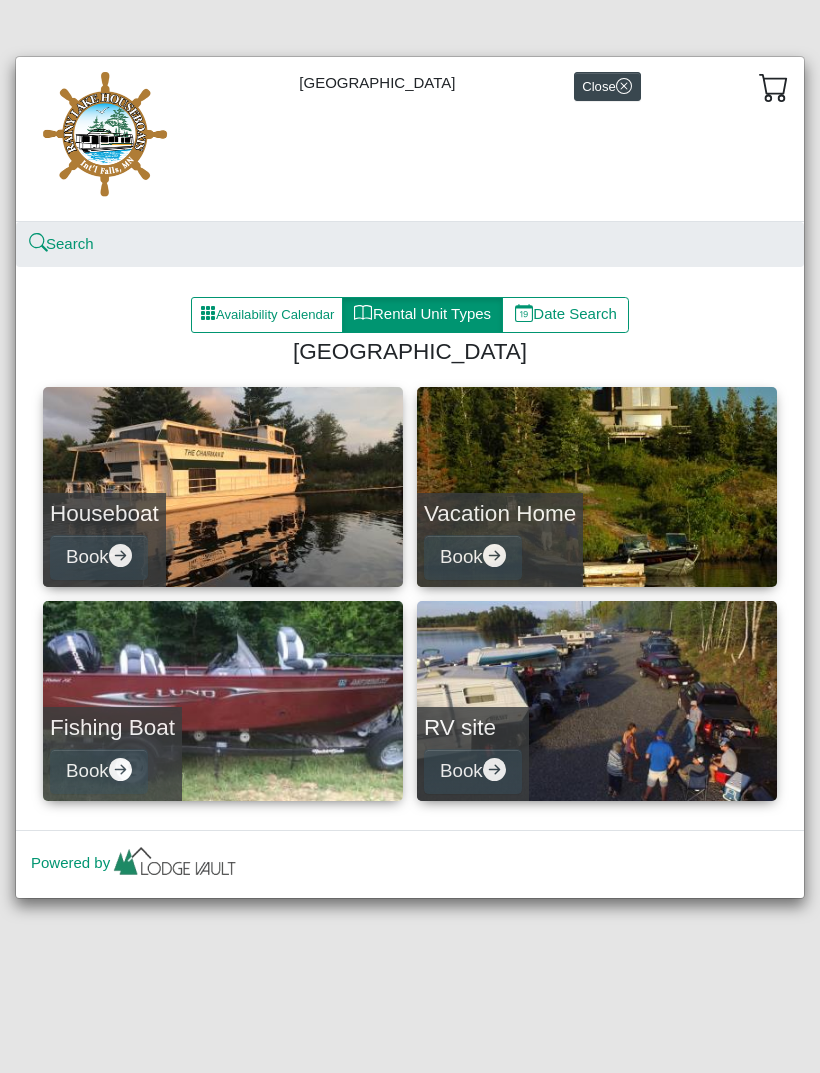 click 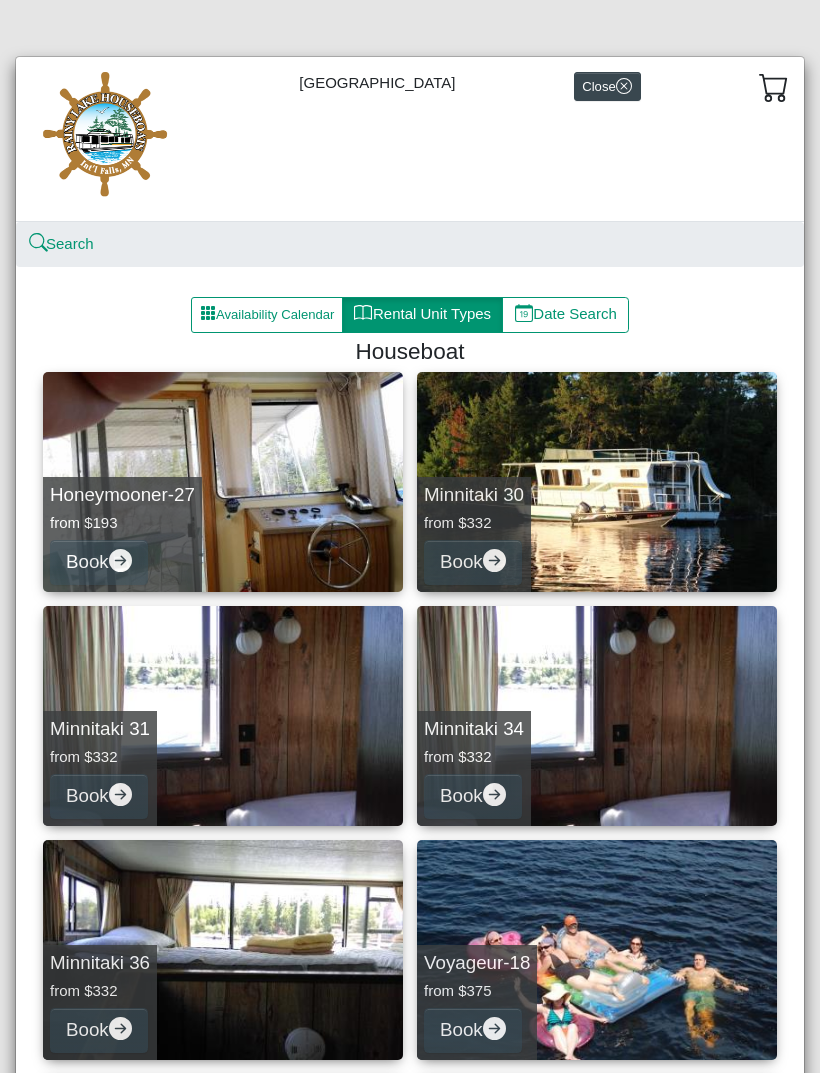 click on "Book" at bounding box center (473, 562) 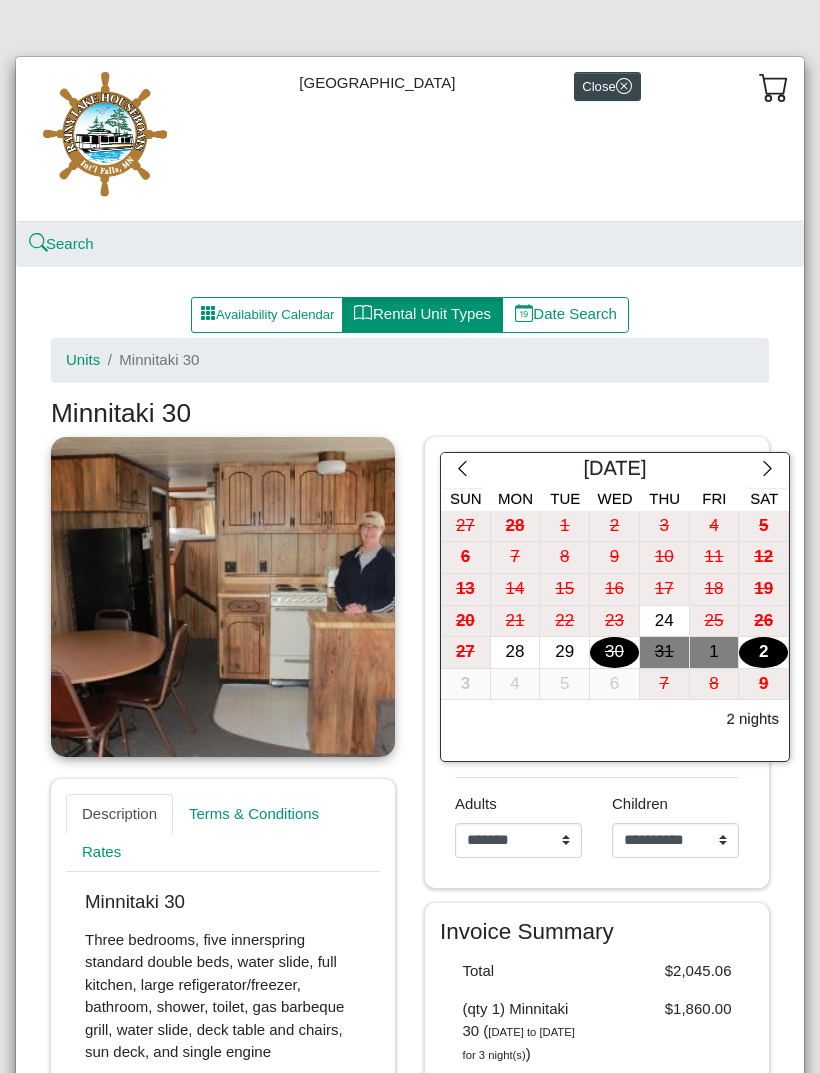 click 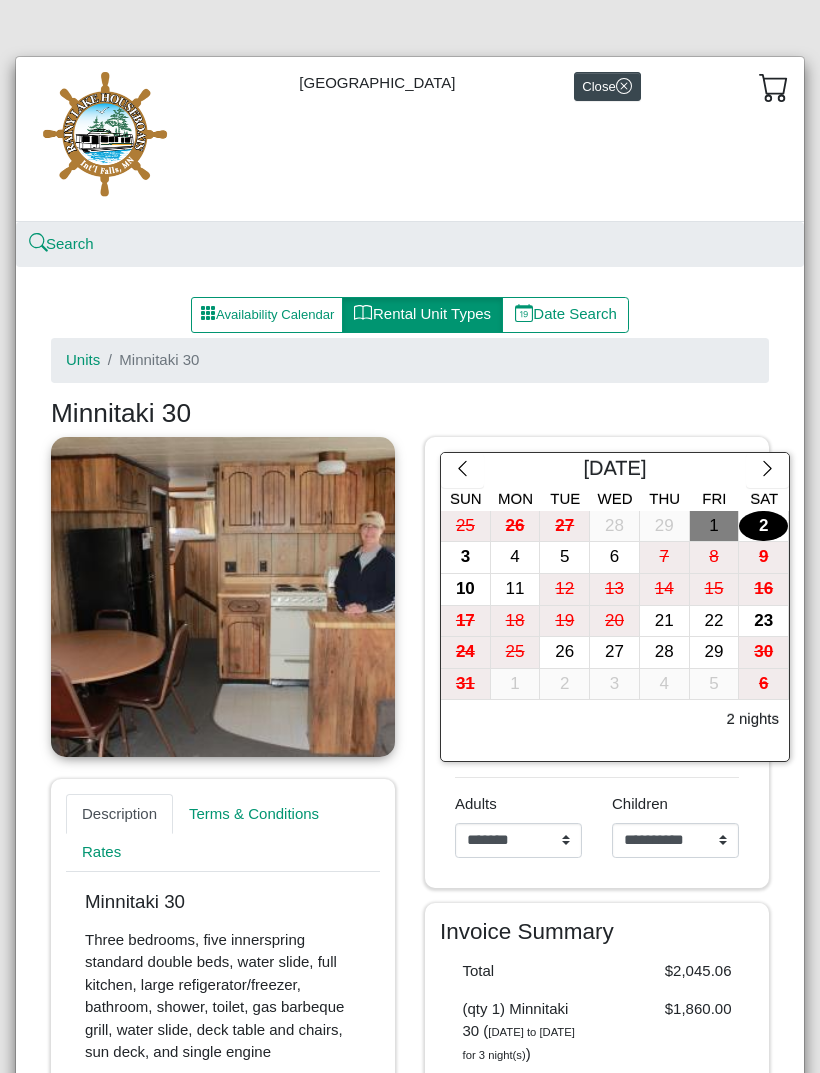scroll, scrollTop: 0, scrollLeft: 0, axis: both 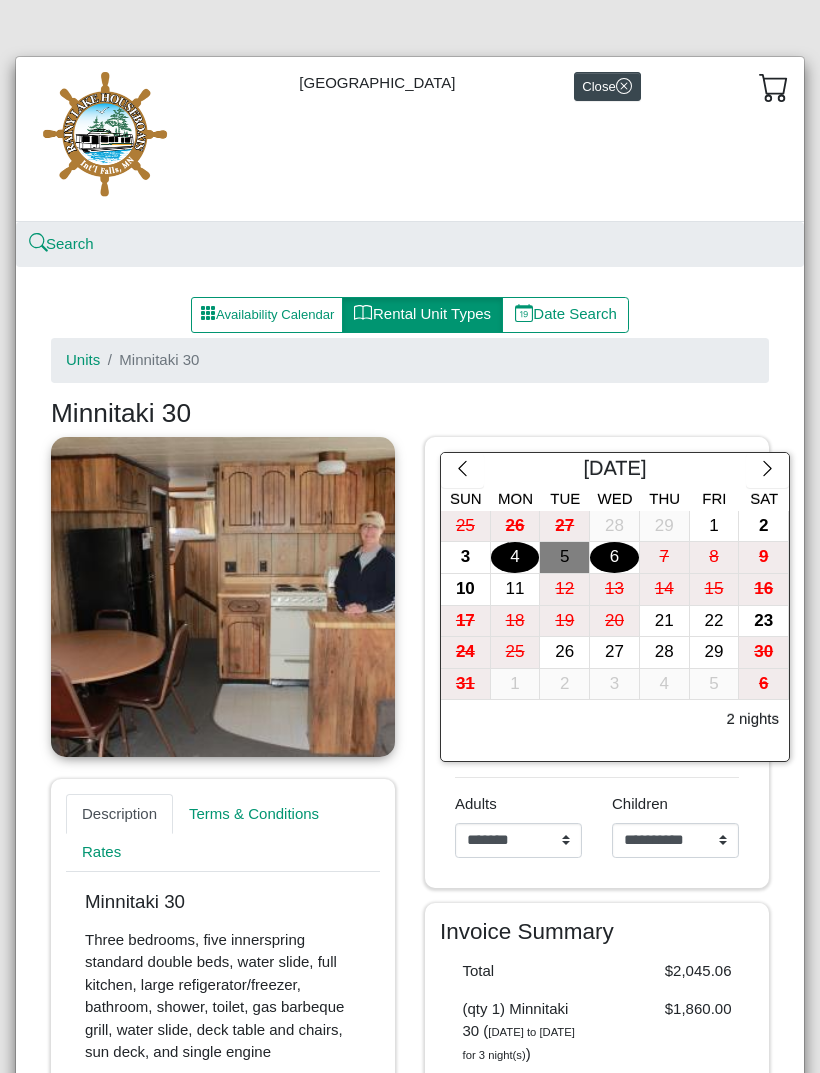 click on "6" at bounding box center (614, 557) 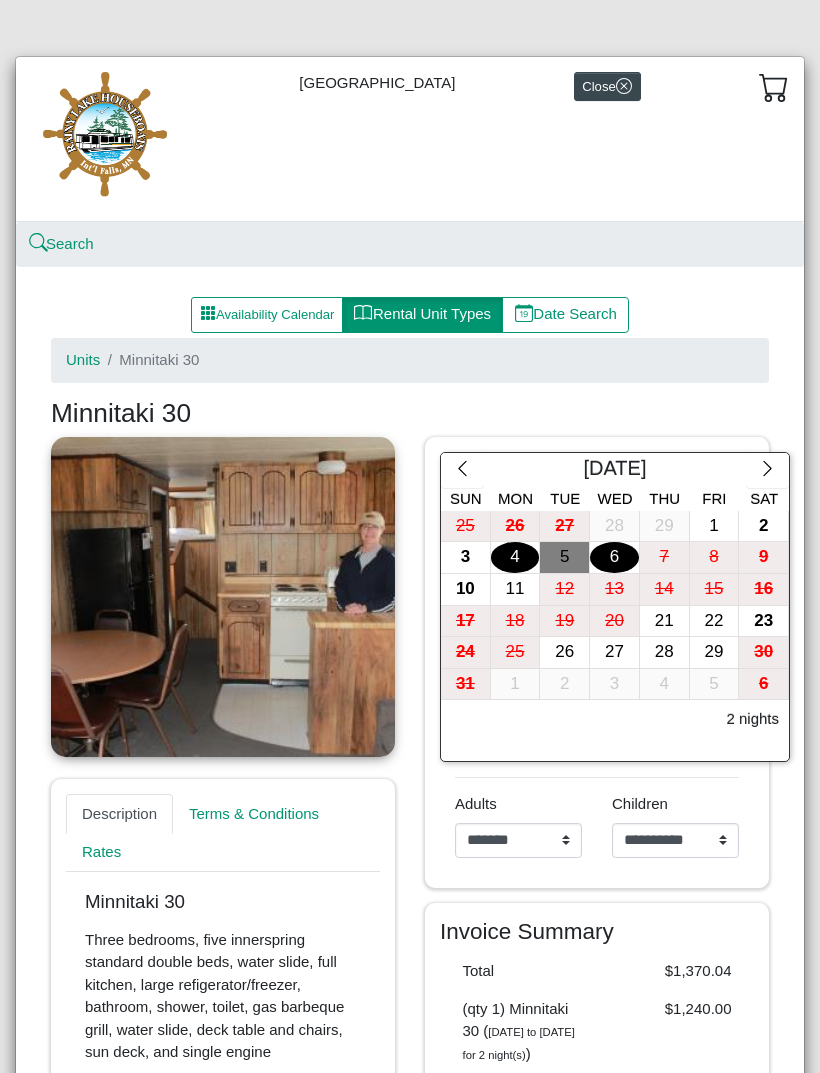 scroll, scrollTop: 0, scrollLeft: 0, axis: both 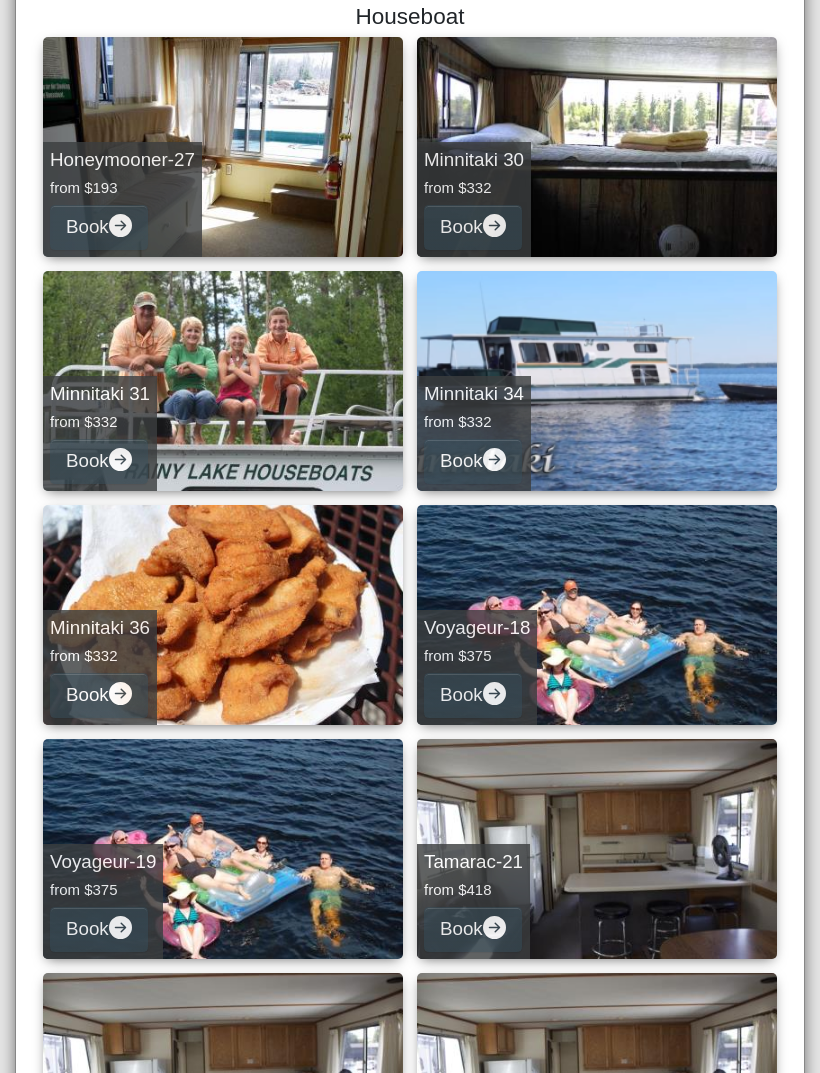 click on "from $332" at bounding box center [100, 422] 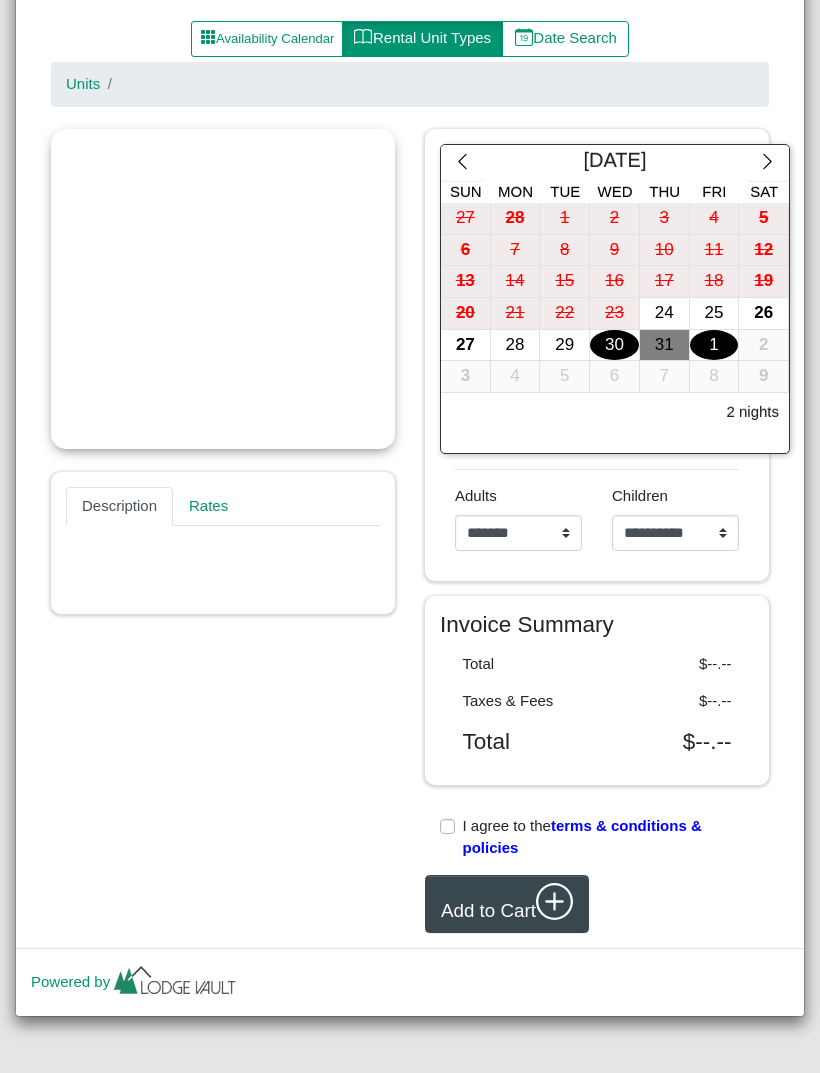 scroll, scrollTop: 271, scrollLeft: 0, axis: vertical 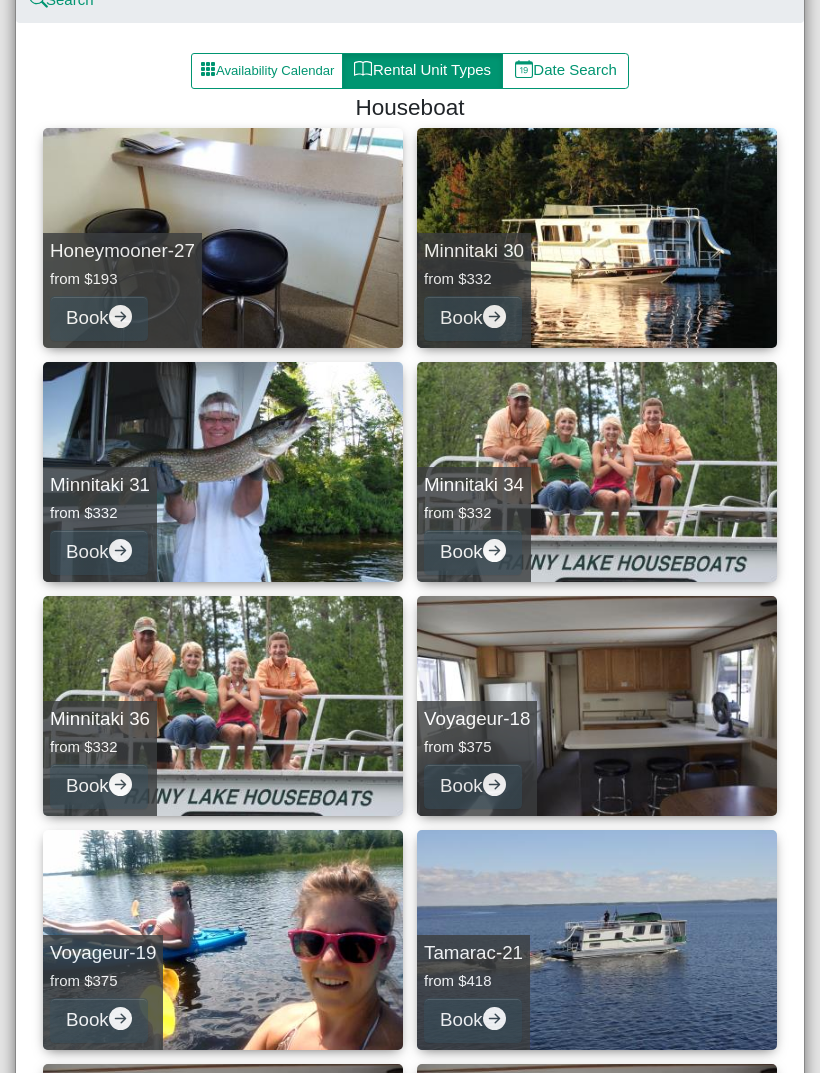 click 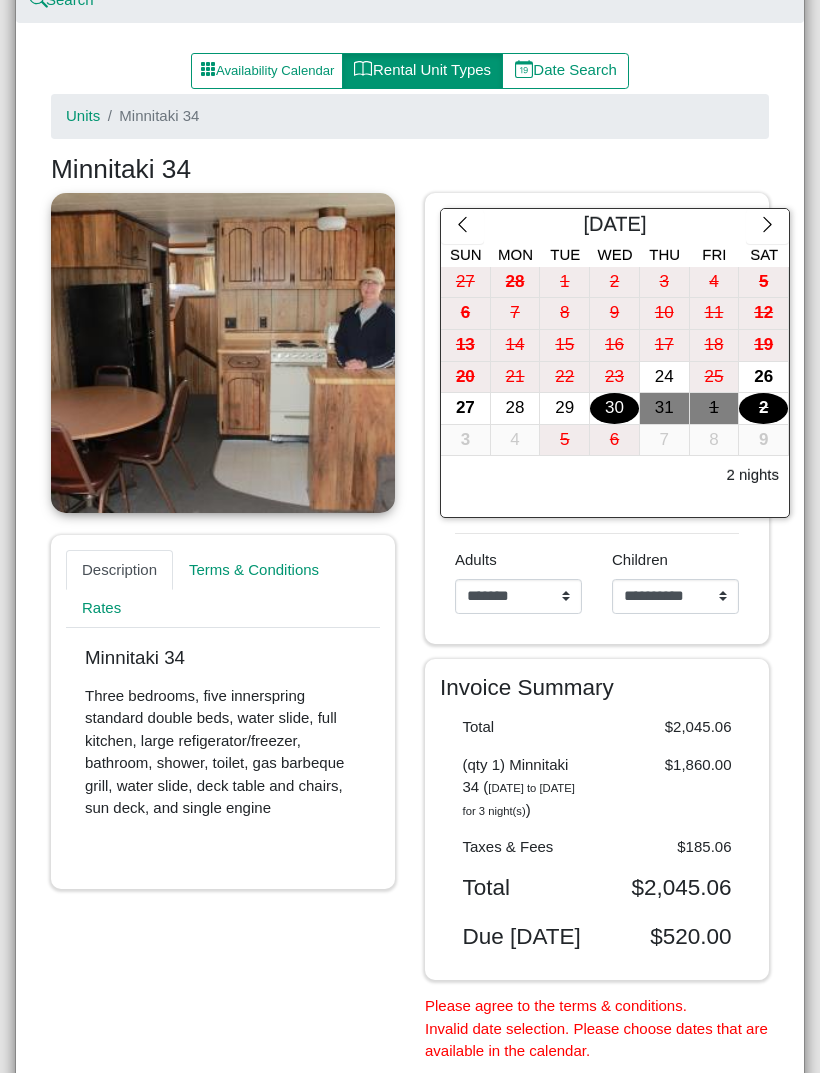 click 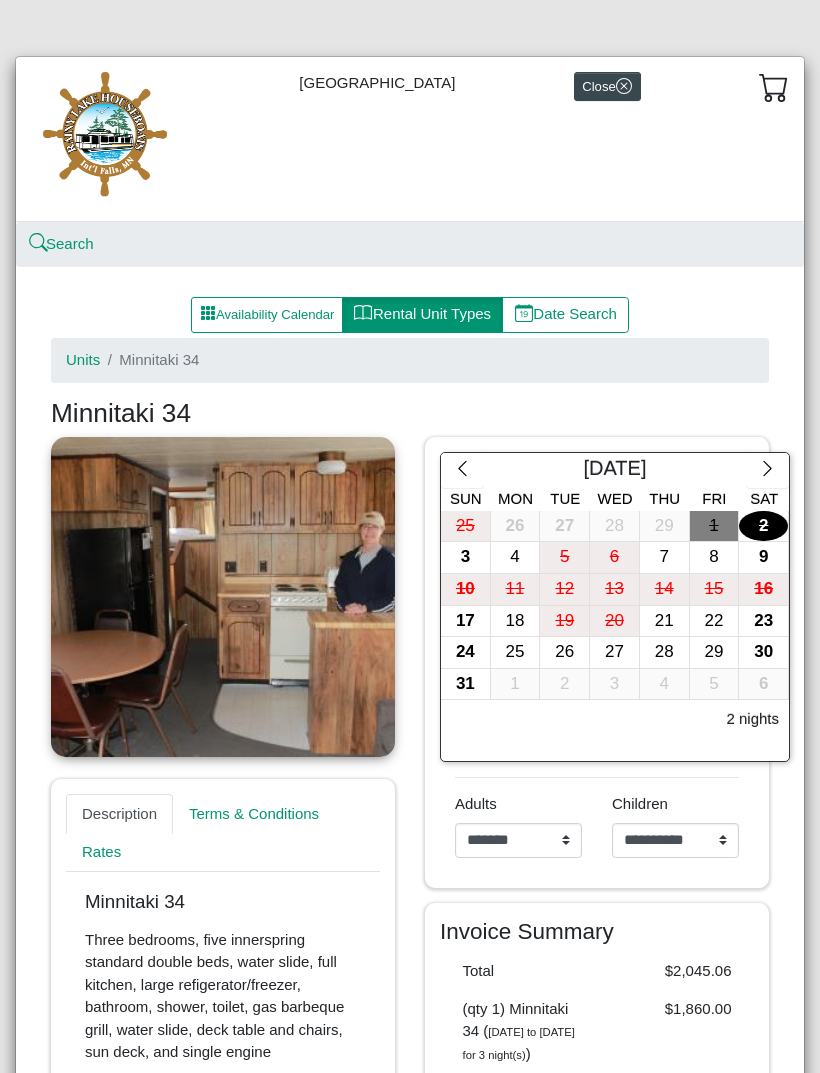 scroll, scrollTop: 0, scrollLeft: 0, axis: both 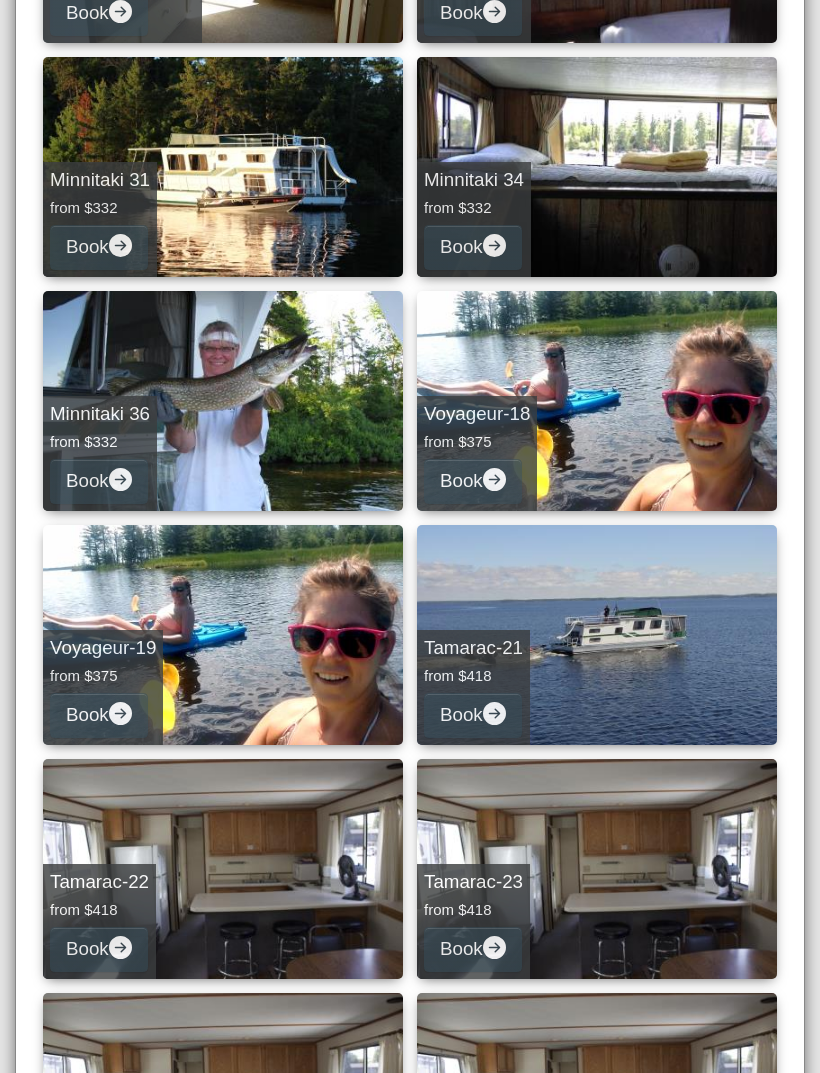 click 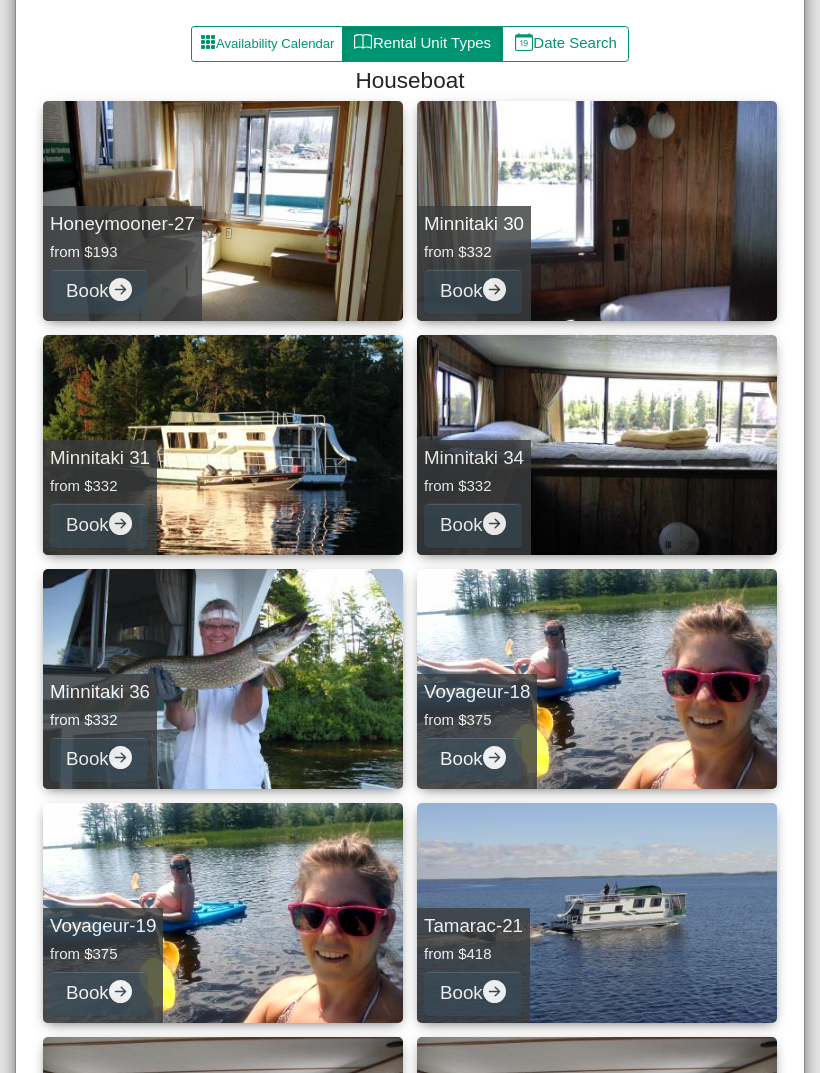 select on "*" 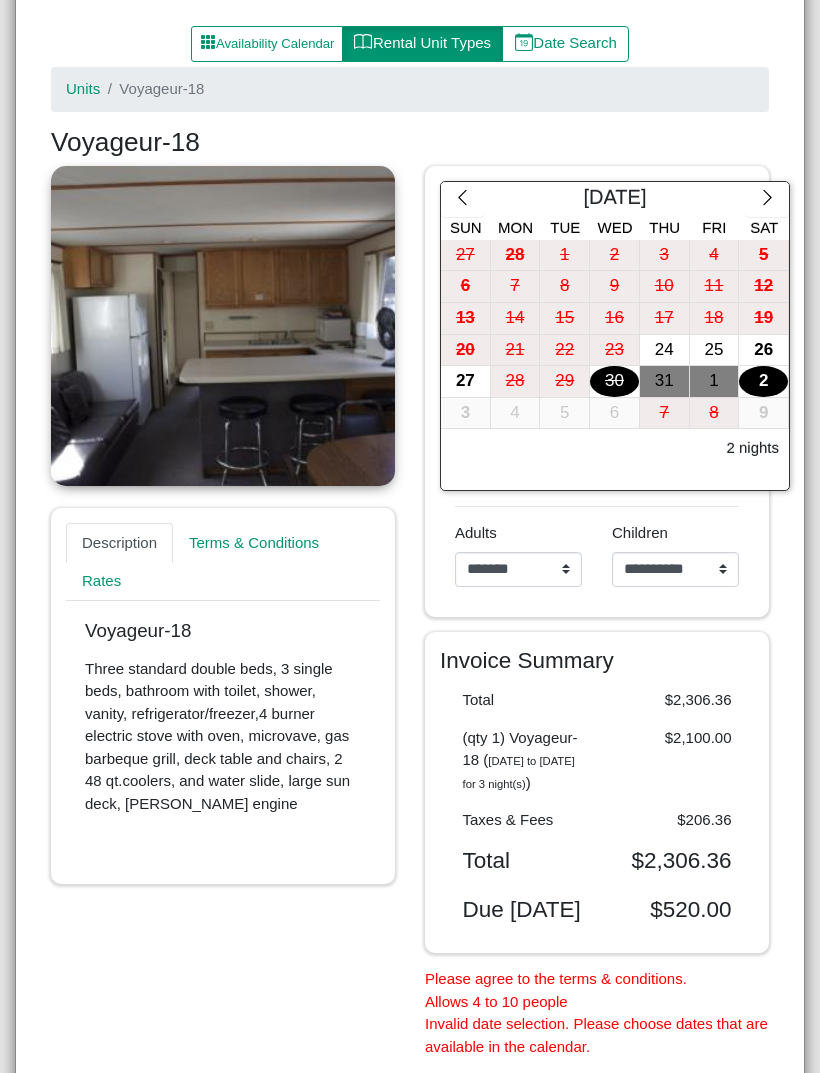 click 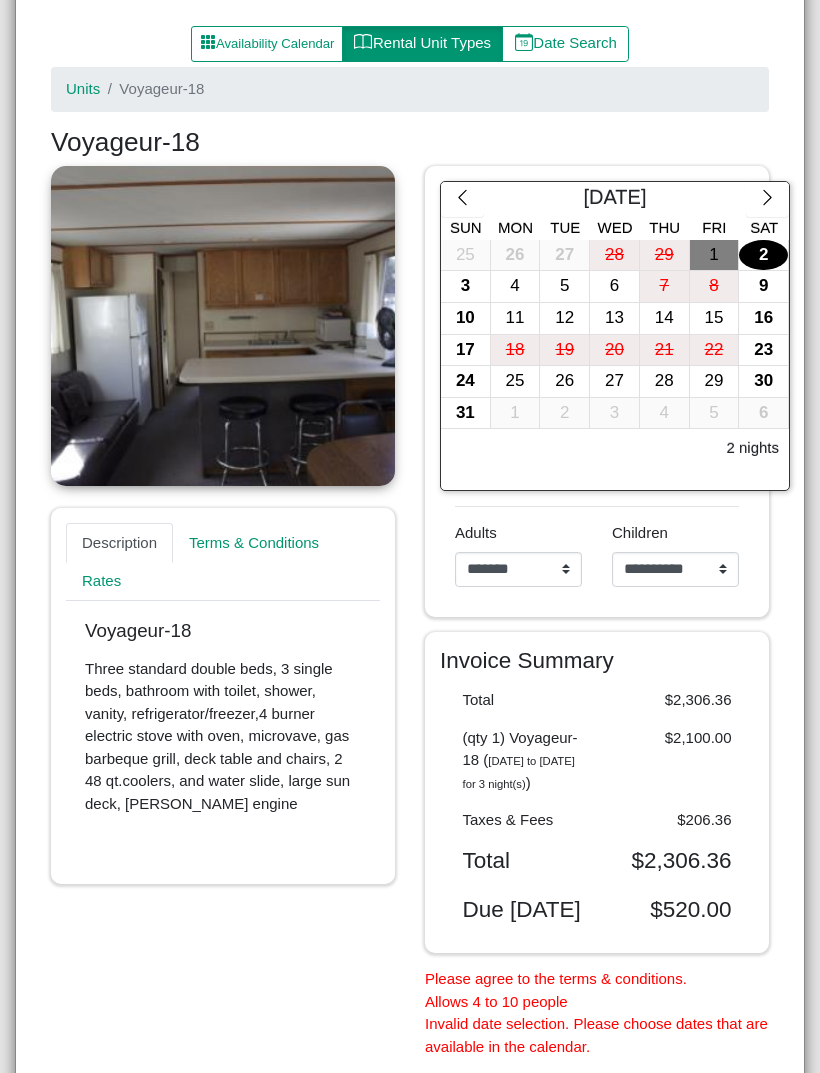 click on "4" at bounding box center (515, 286) 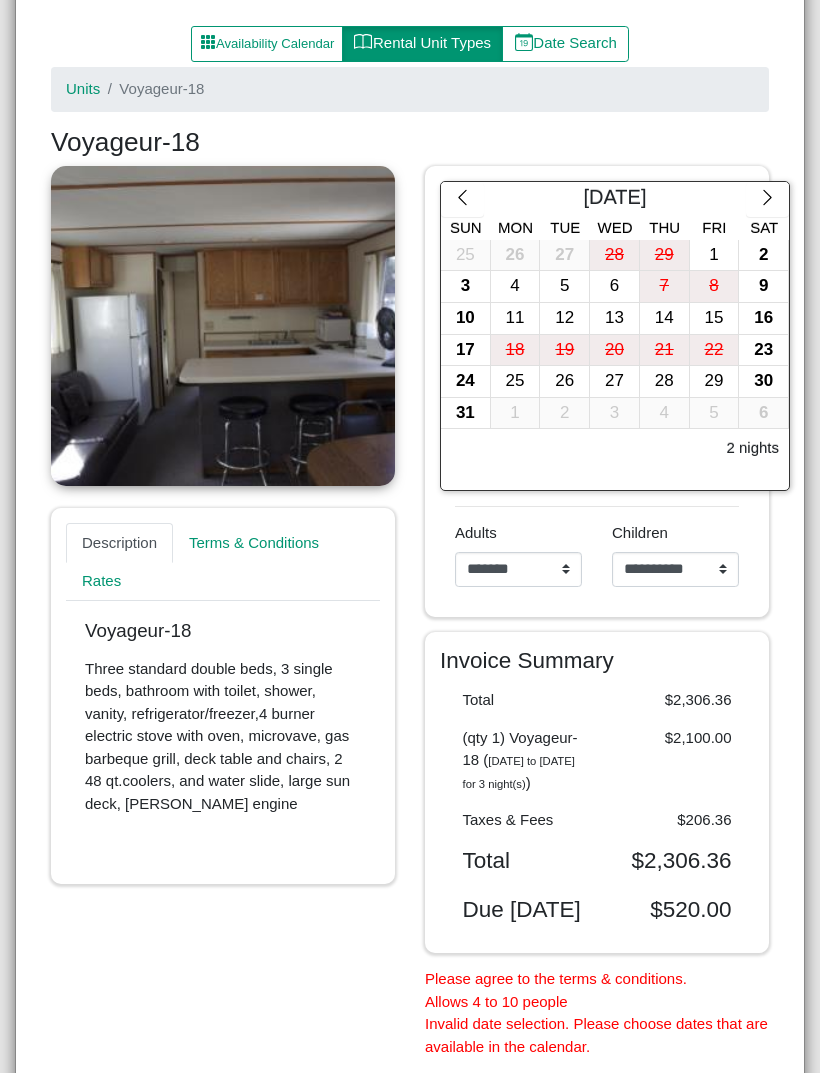 click on "6" at bounding box center [614, 286] 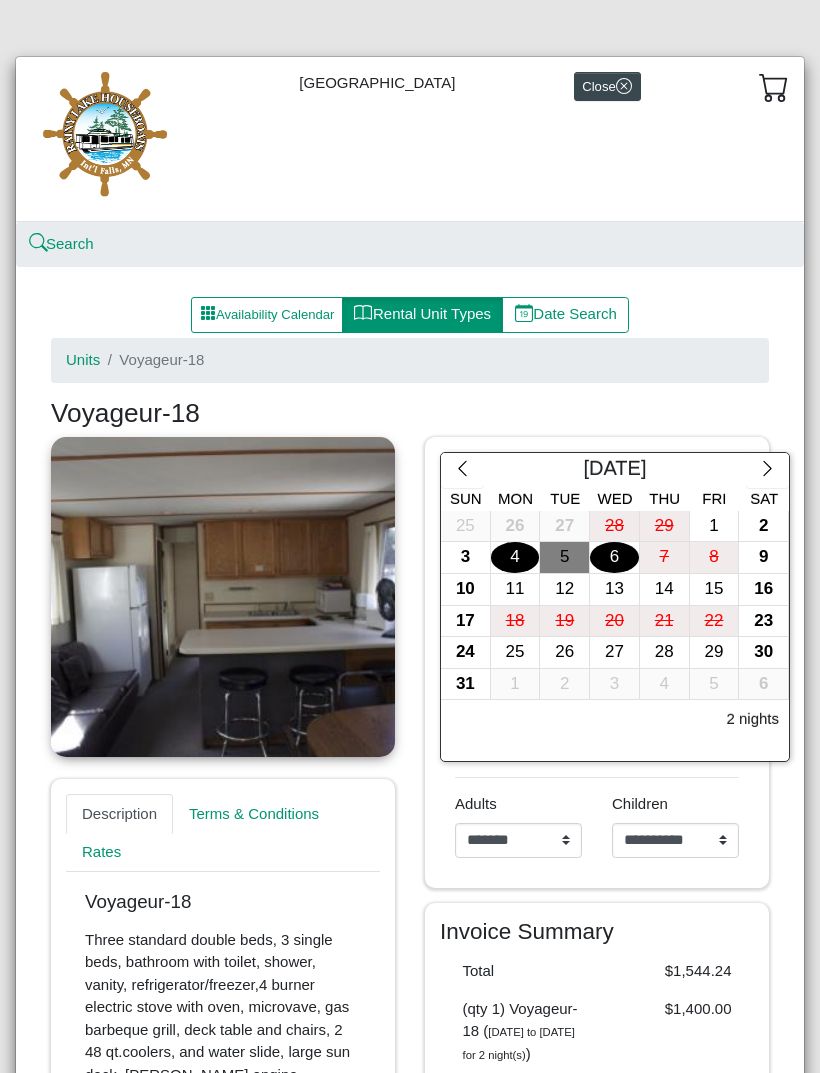 scroll, scrollTop: 0, scrollLeft: 0, axis: both 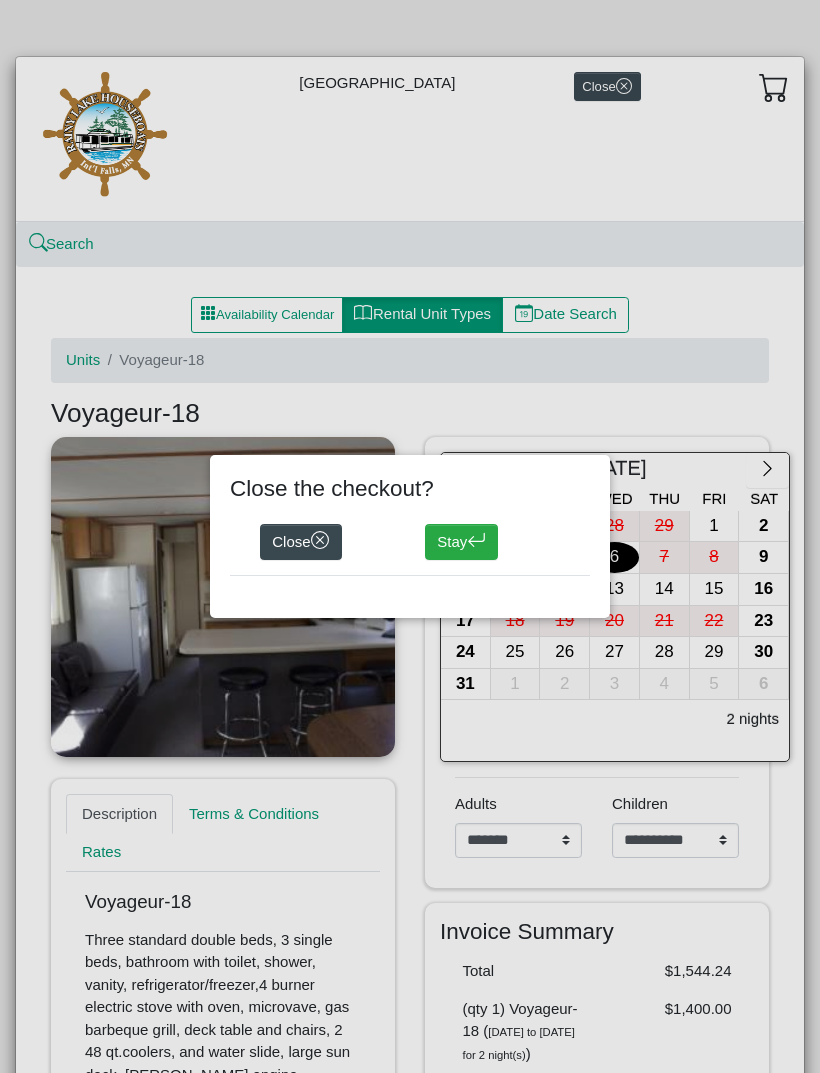 click on "Stay" at bounding box center [461, 542] 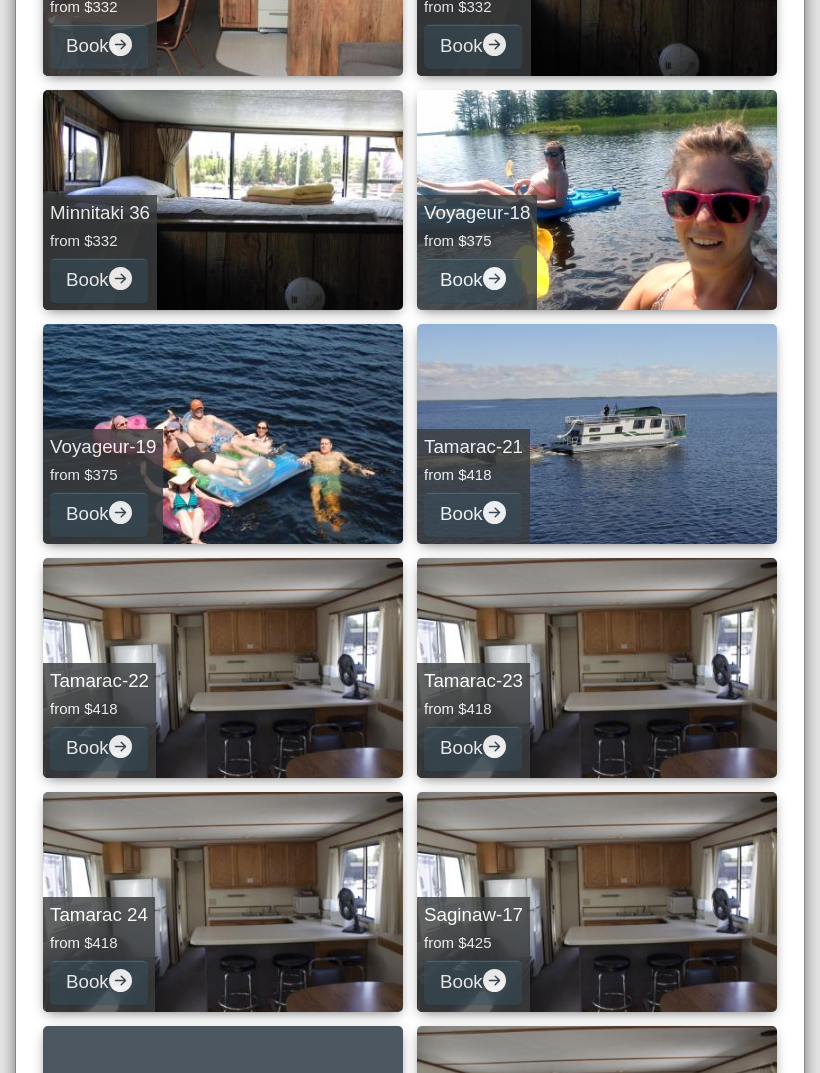 scroll, scrollTop: 751, scrollLeft: 0, axis: vertical 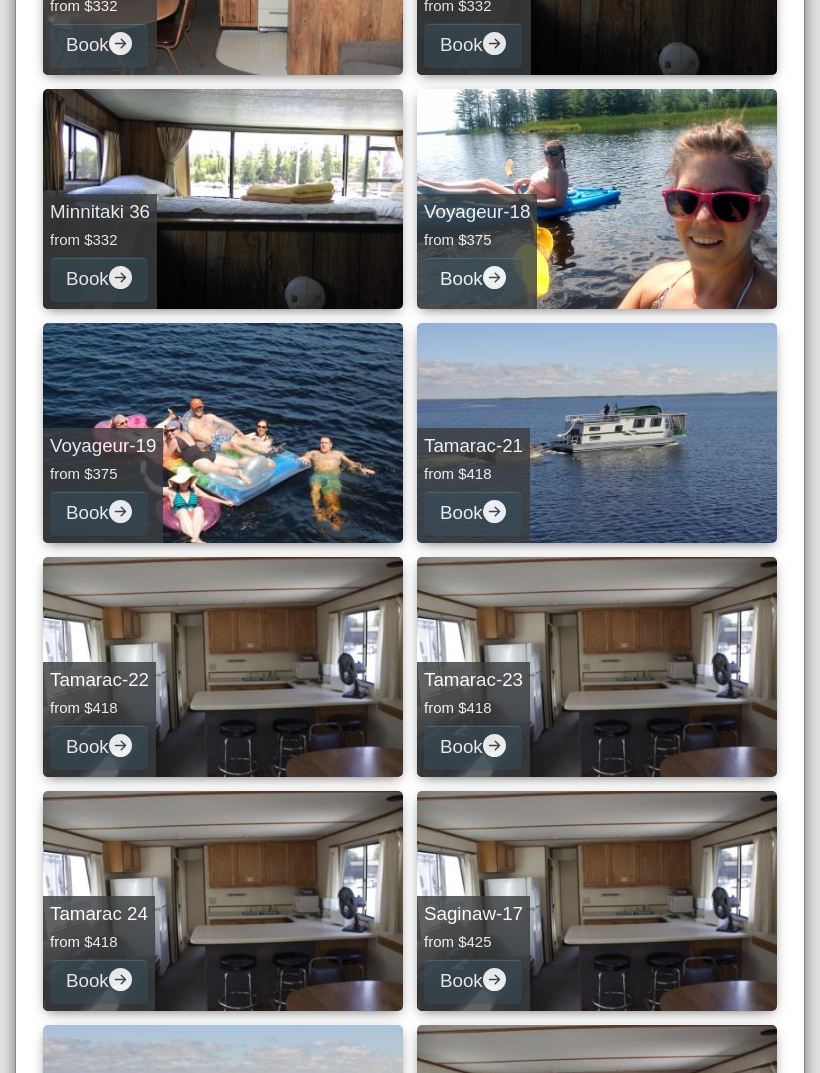 click 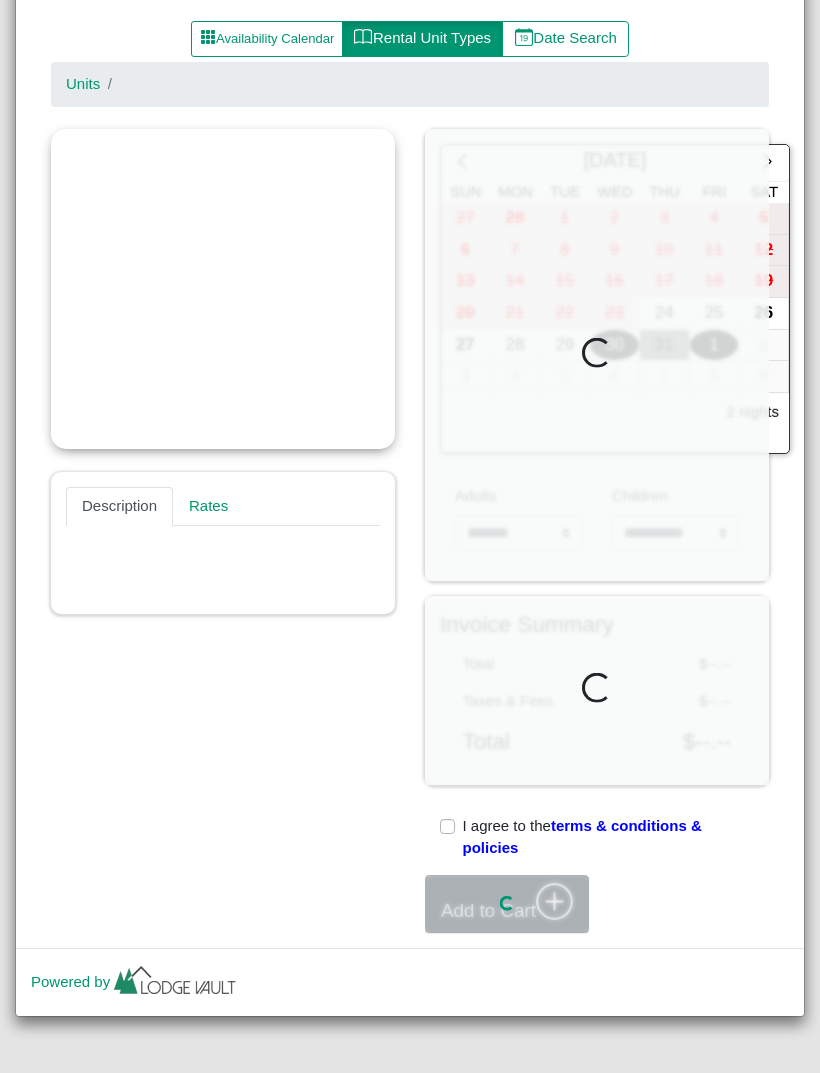 scroll, scrollTop: 271, scrollLeft: 0, axis: vertical 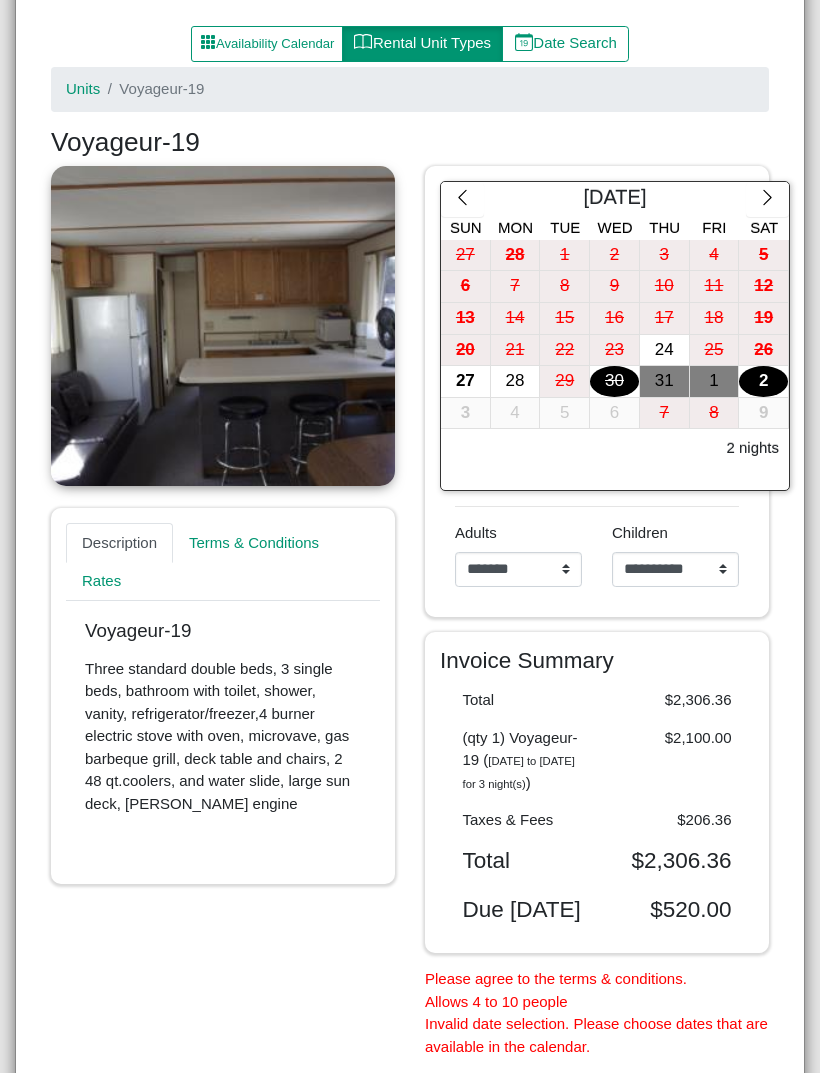 click 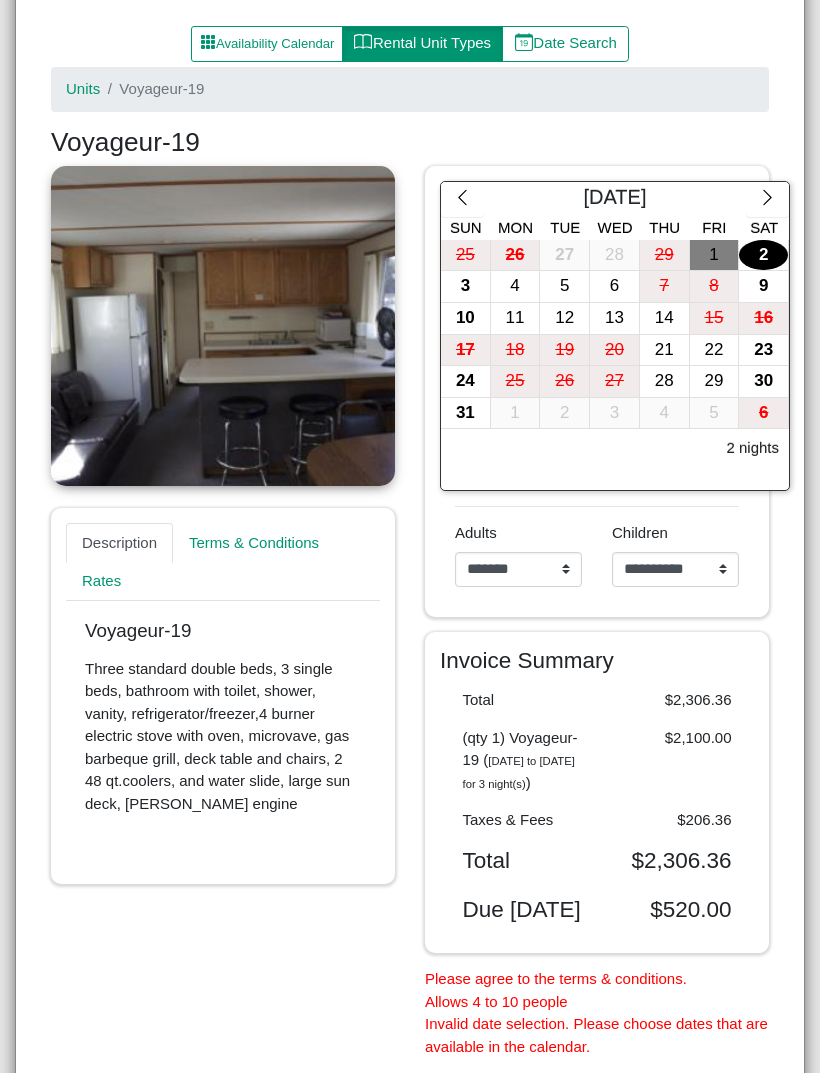click on "3" at bounding box center (465, 286) 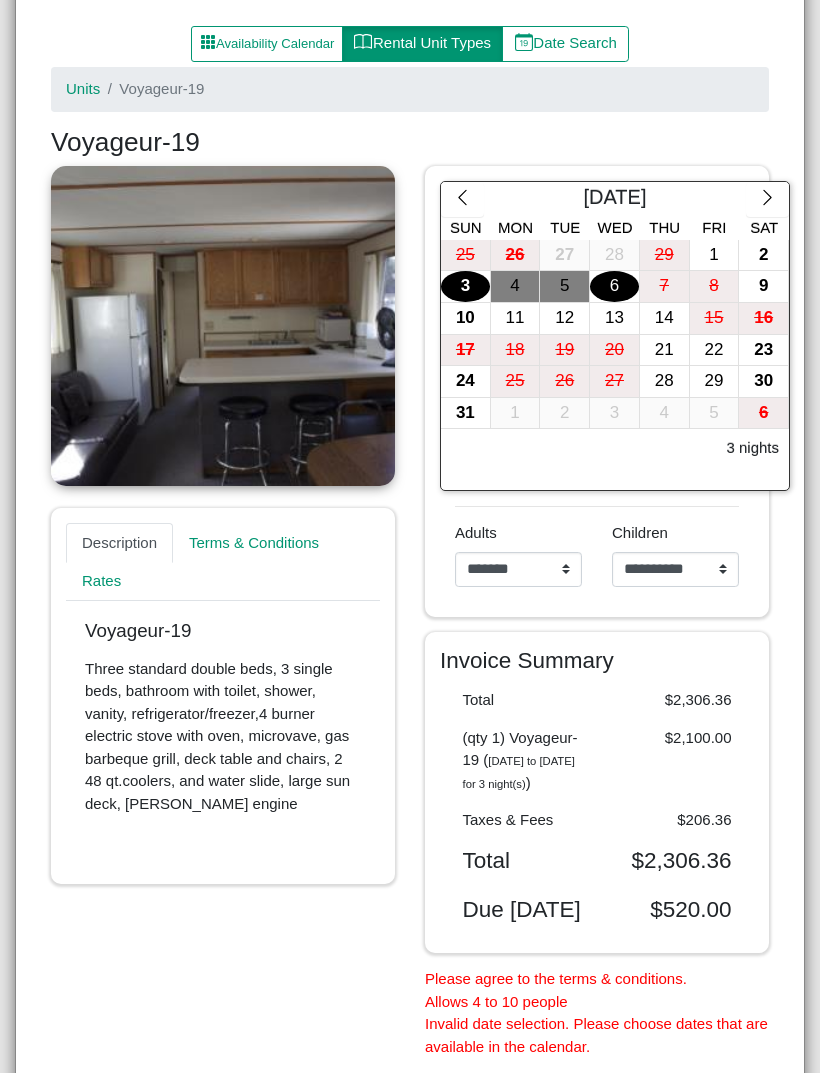 click on "6" at bounding box center (614, 286) 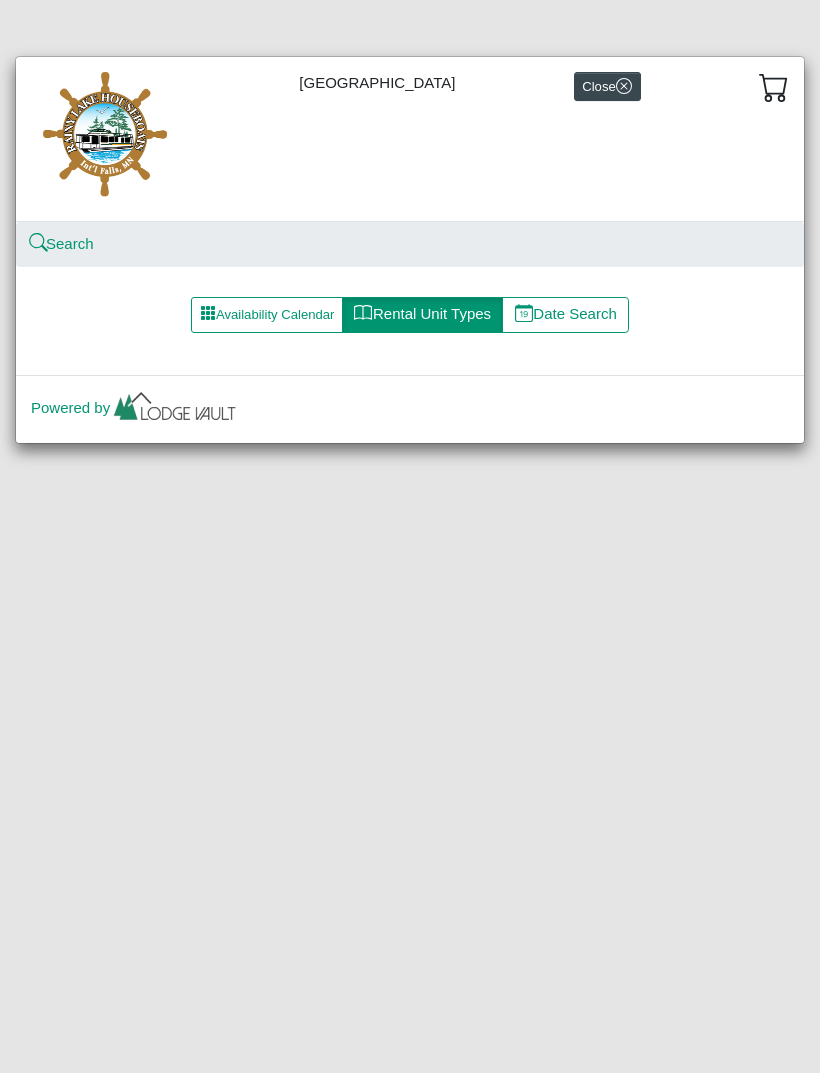 scroll, scrollTop: 0, scrollLeft: 0, axis: both 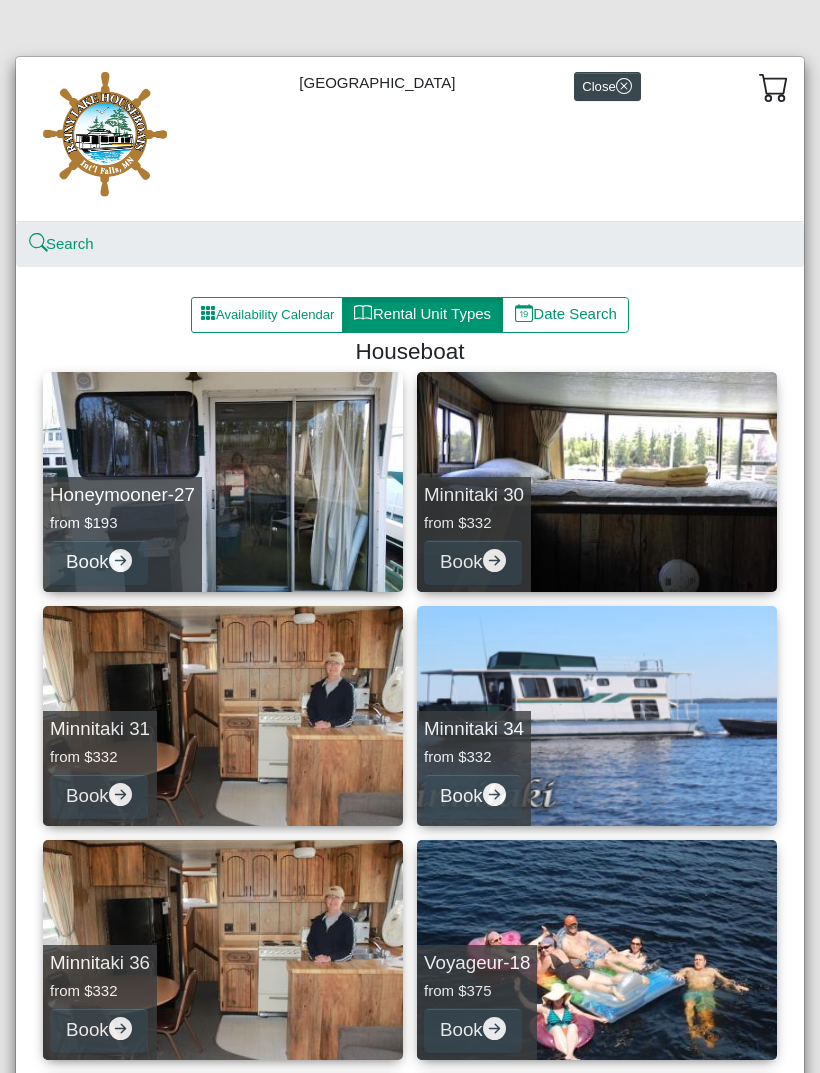 click on "Book" at bounding box center (473, 562) 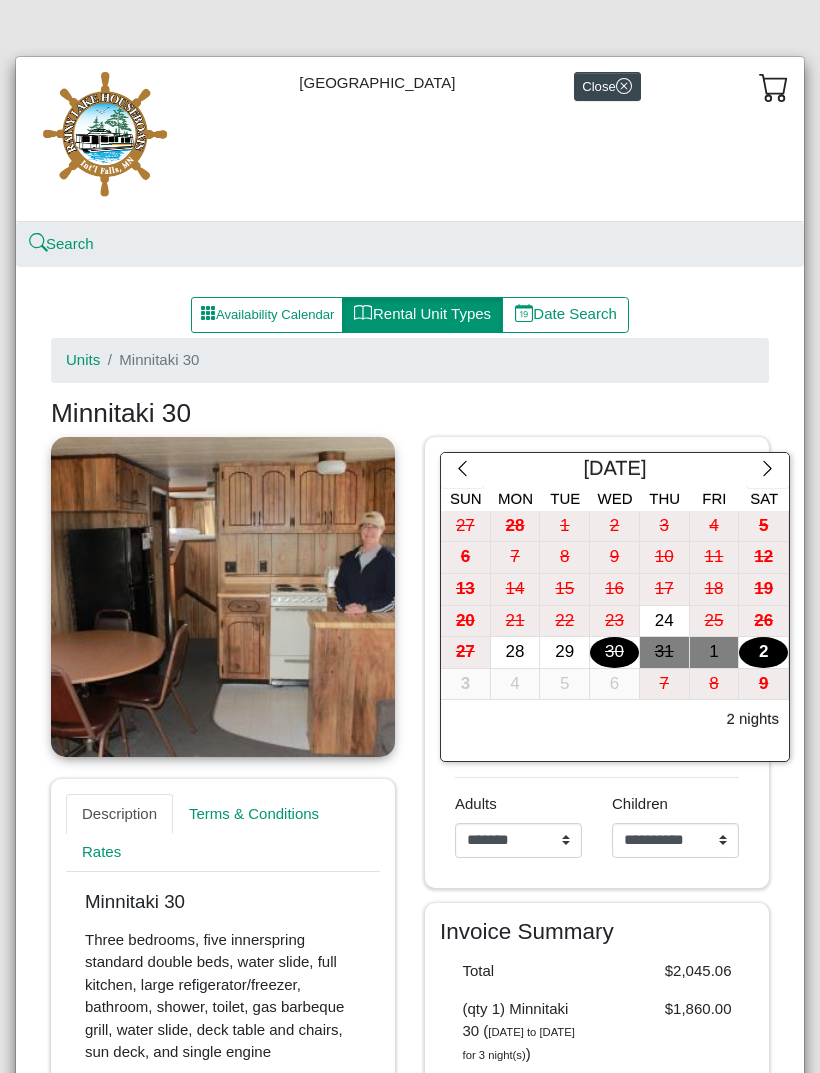 click 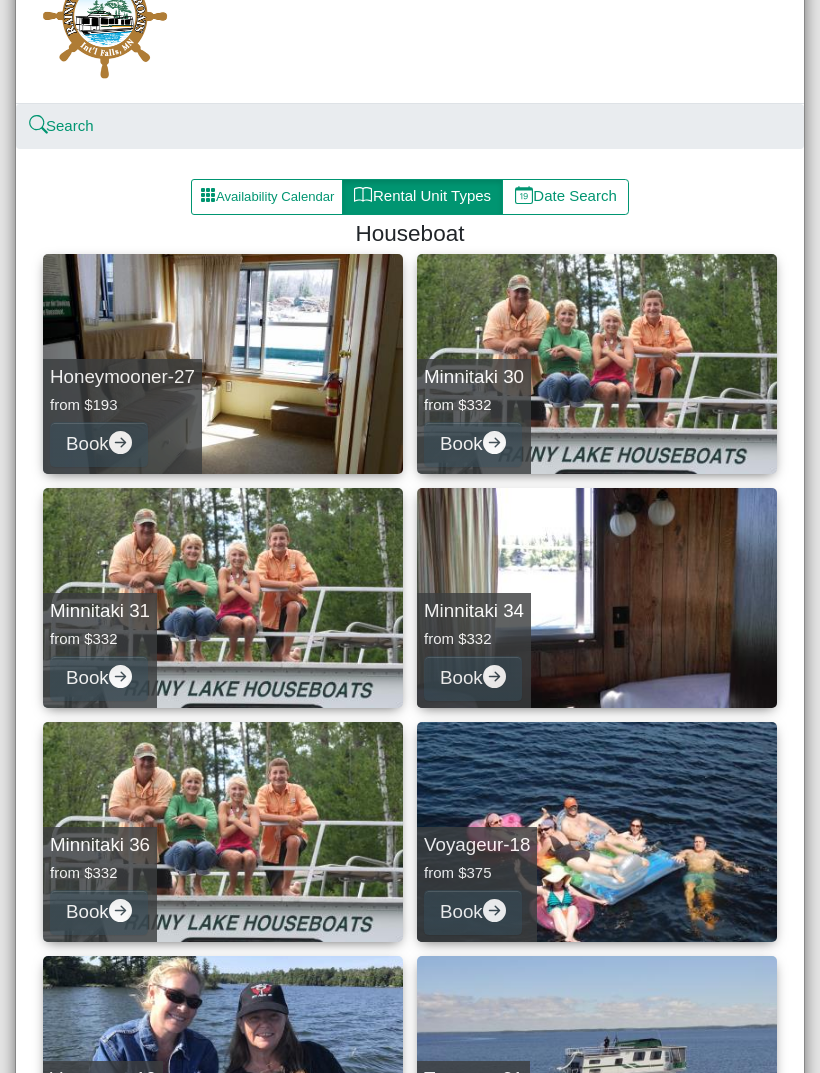 scroll, scrollTop: 120, scrollLeft: 0, axis: vertical 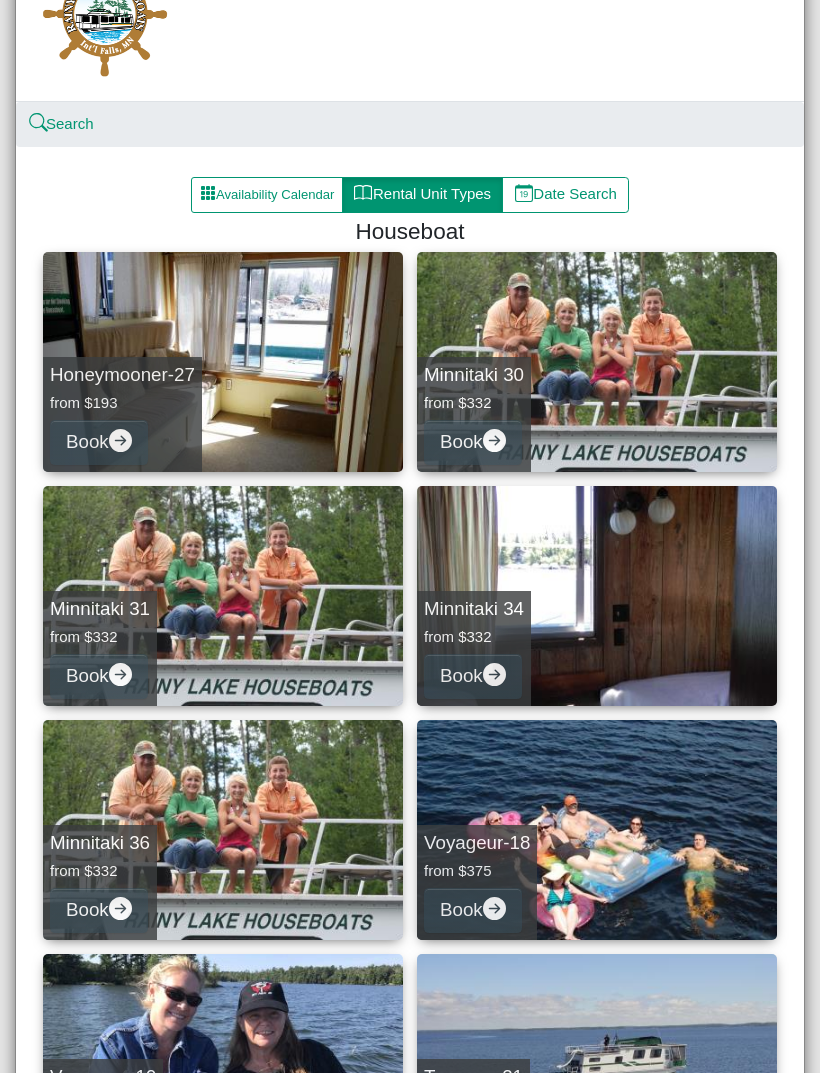 click on "Availability Calendar" at bounding box center (267, 195) 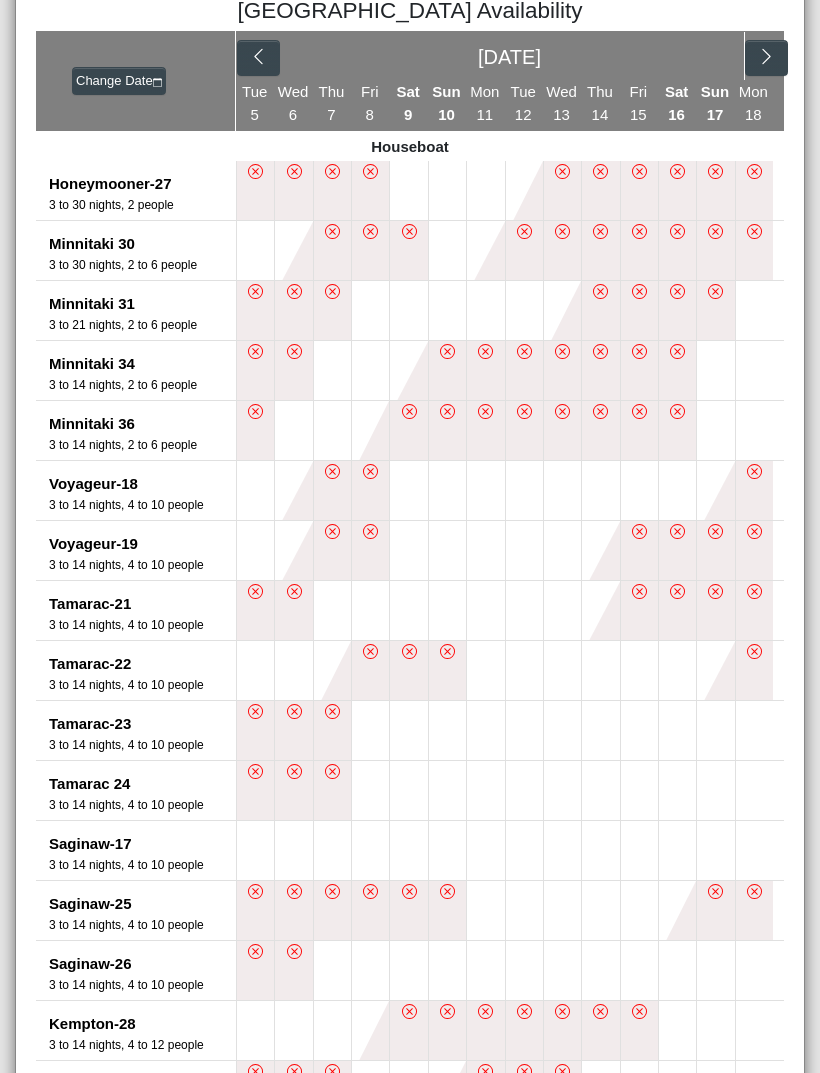 scroll, scrollTop: 342, scrollLeft: 0, axis: vertical 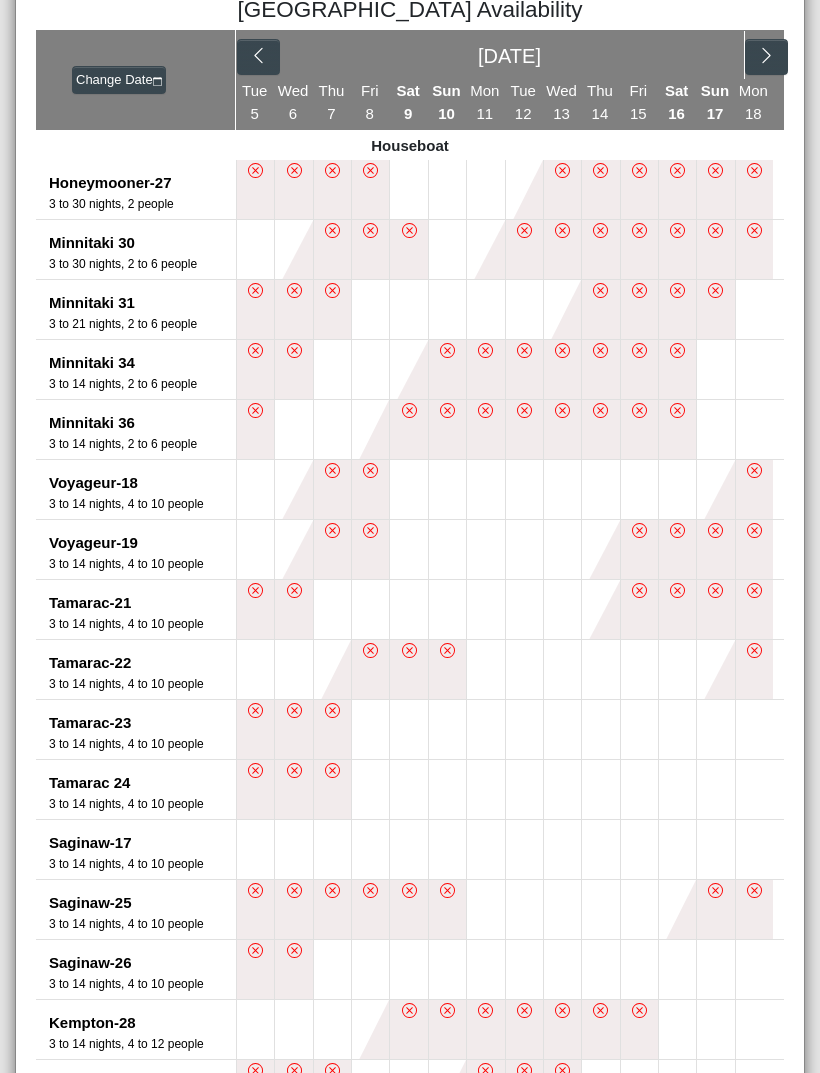 click on "Tamarac-22" at bounding box center (142, 663) 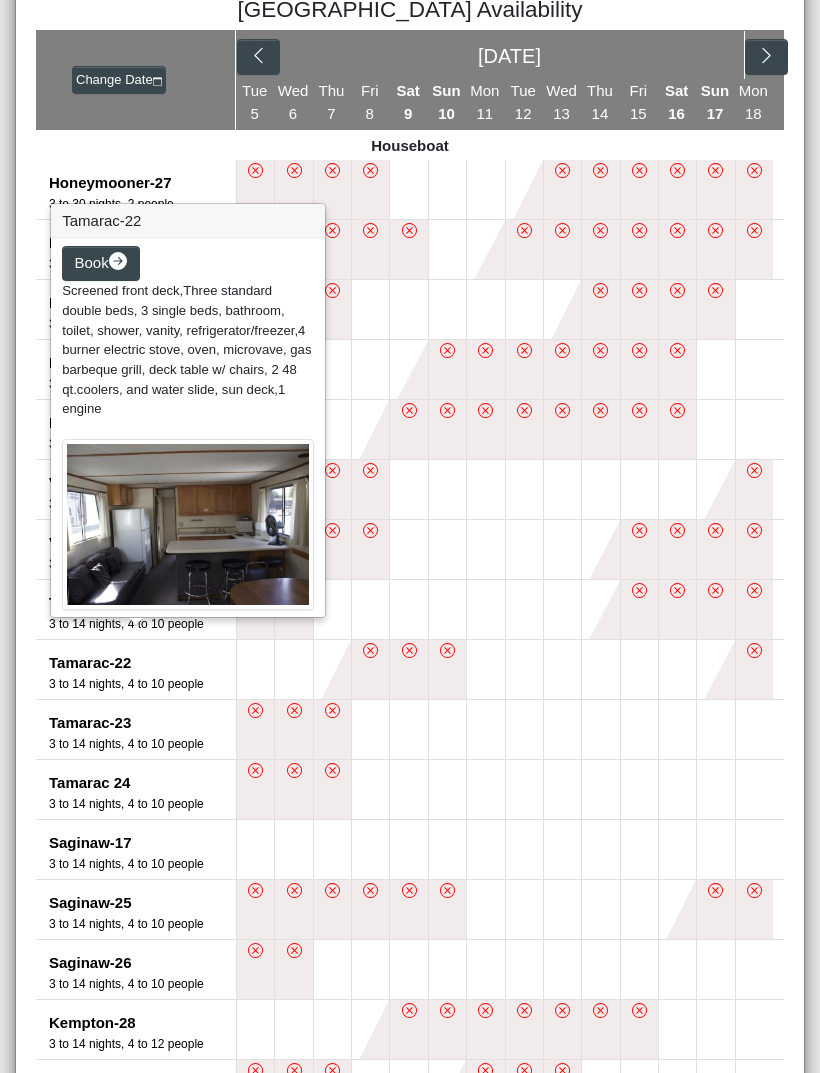click on "Book" at bounding box center [92, 262] 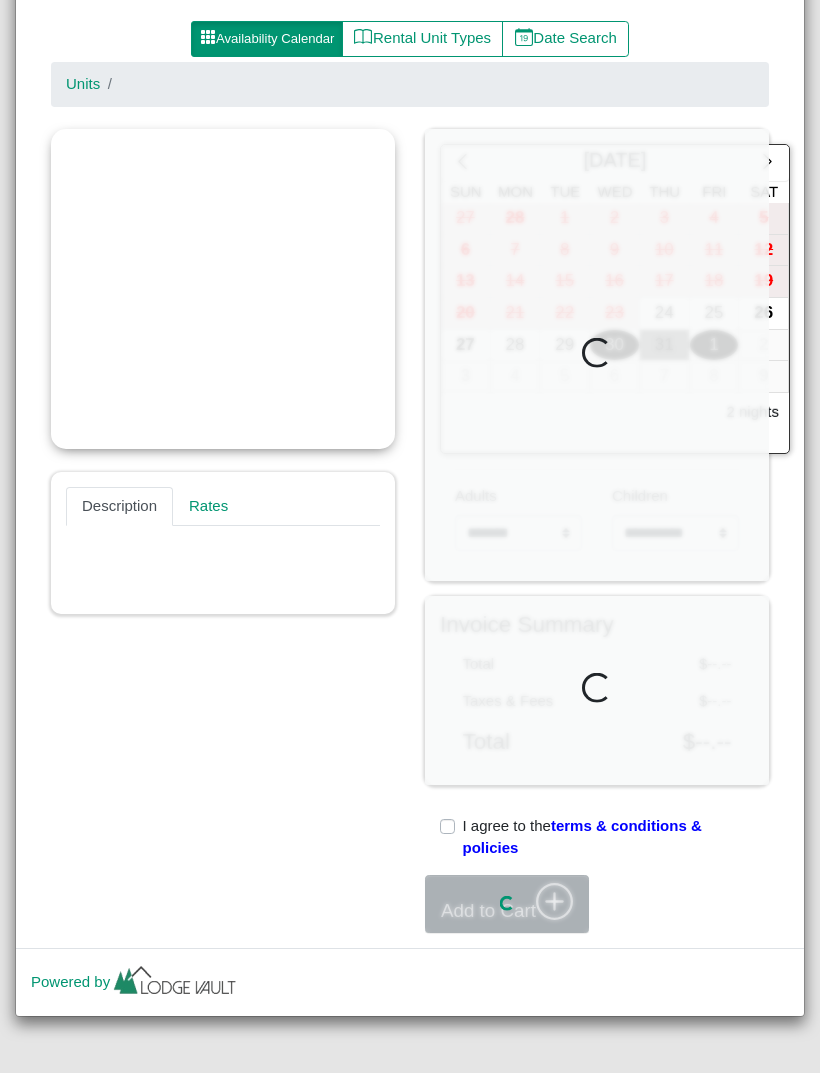 scroll, scrollTop: 271, scrollLeft: 0, axis: vertical 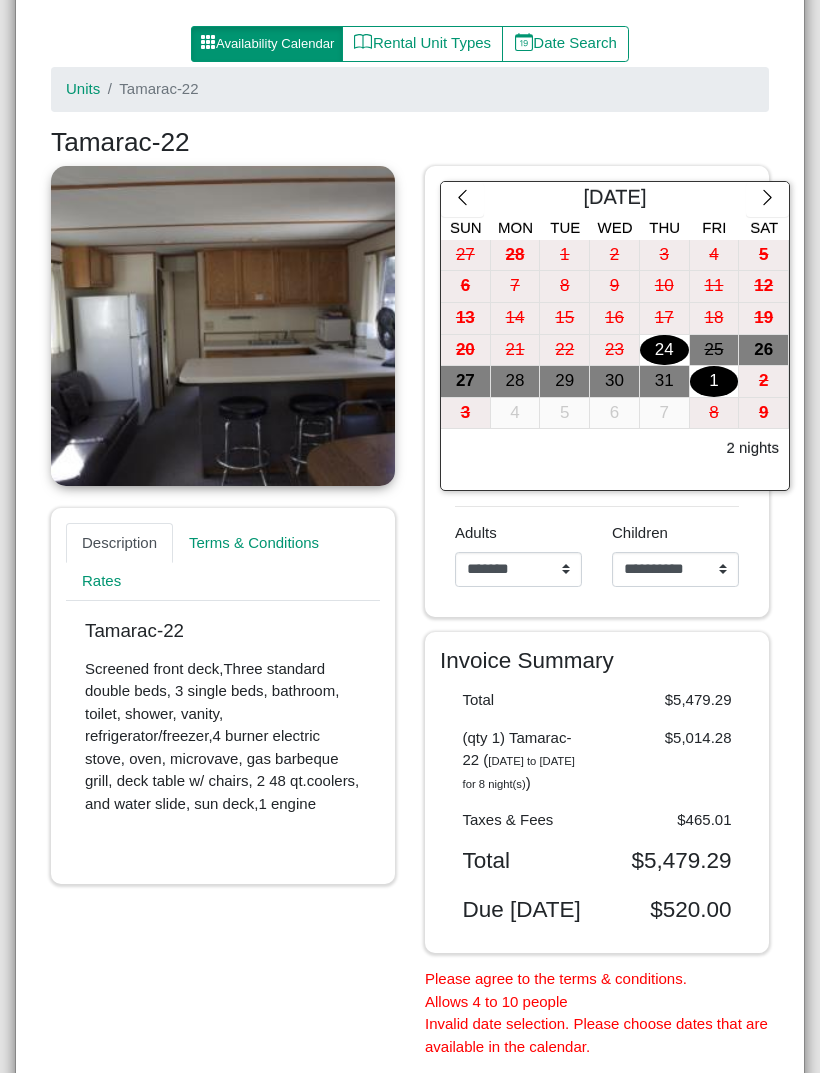 click 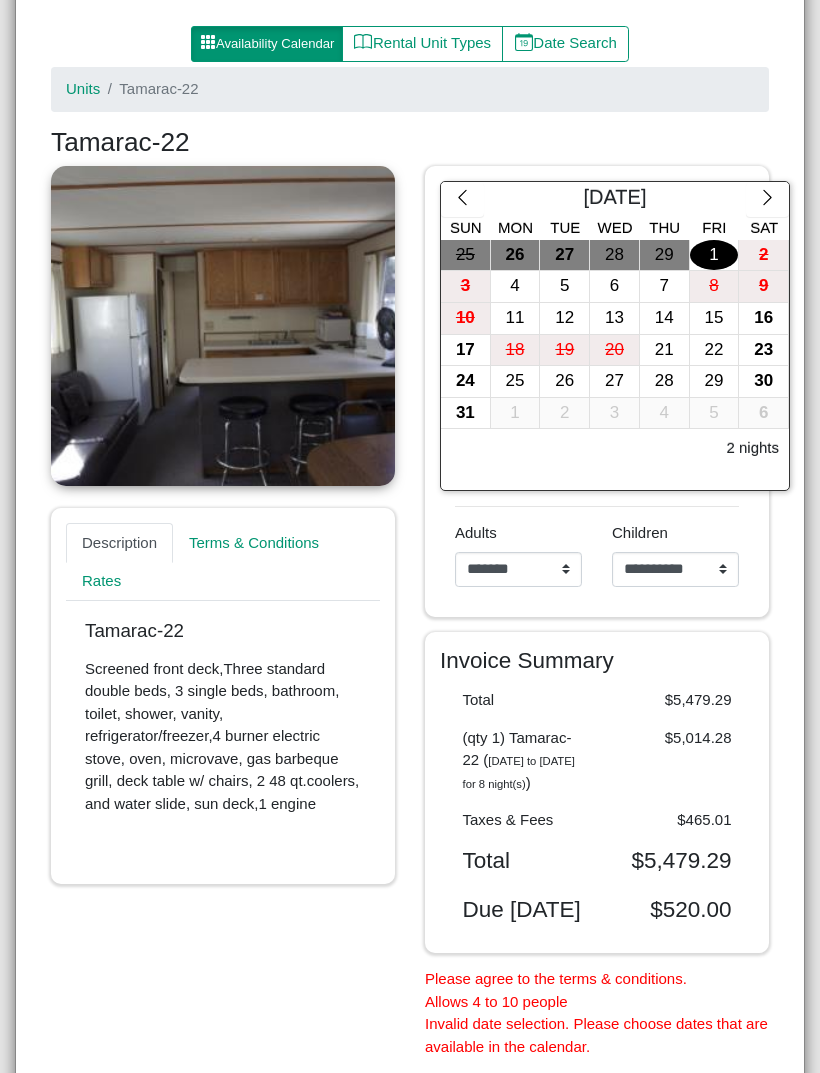 click on "4" at bounding box center (515, 286) 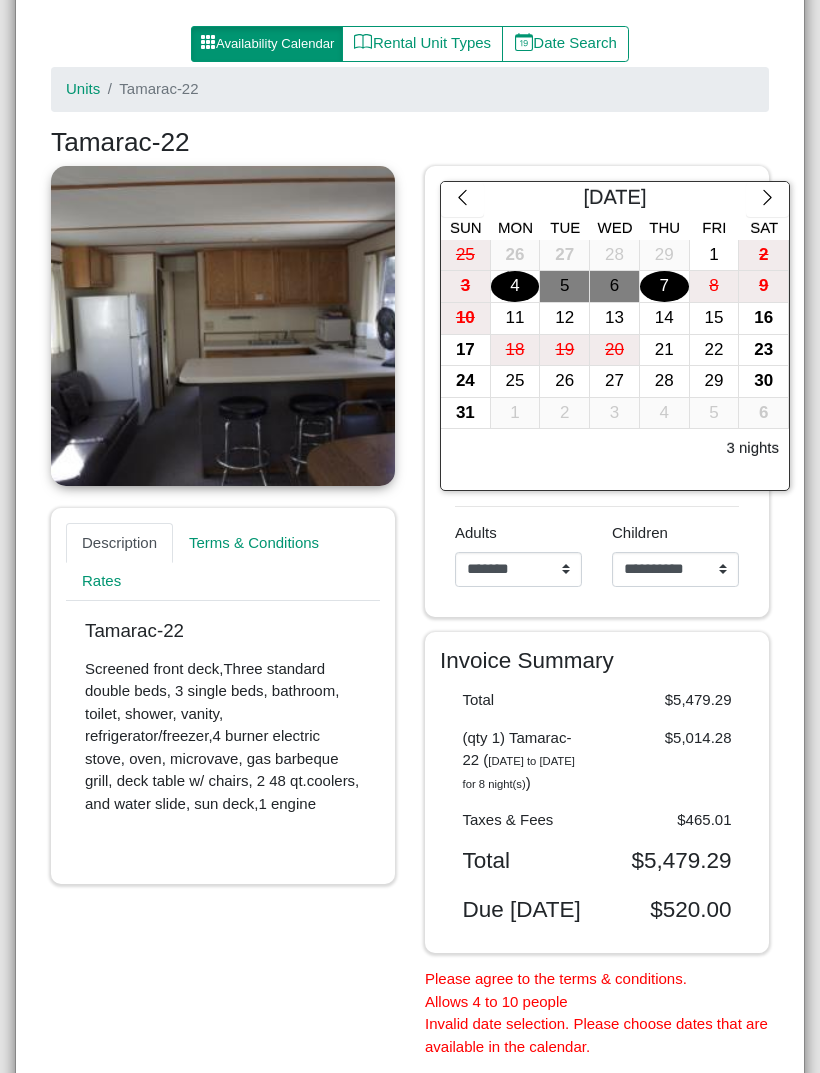 click on "7" at bounding box center (664, 286) 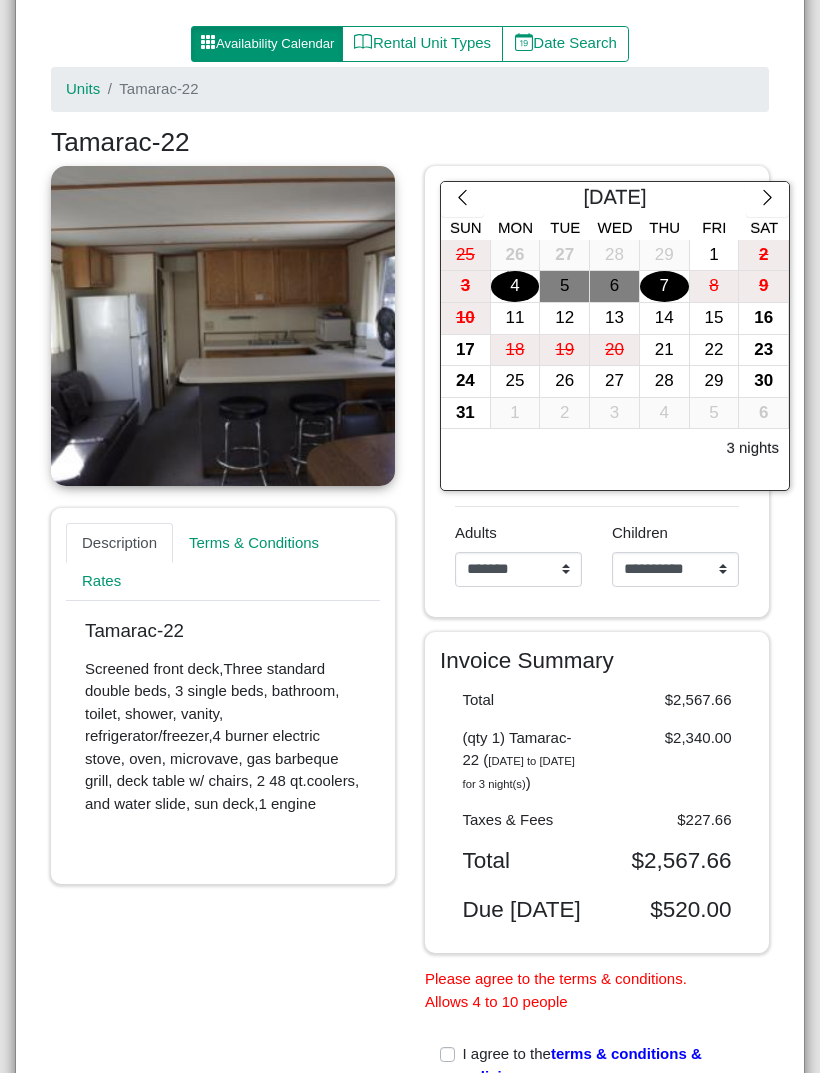 click on "**********" at bounding box center (518, 570) 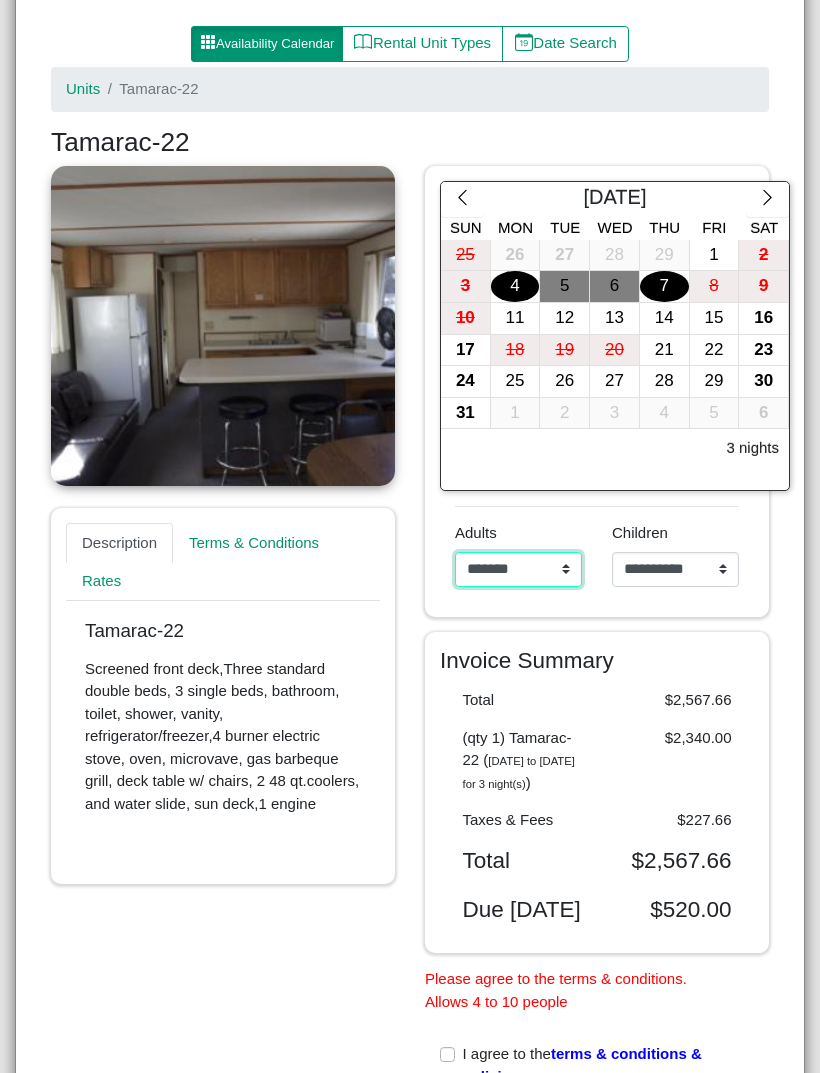 select on "*" 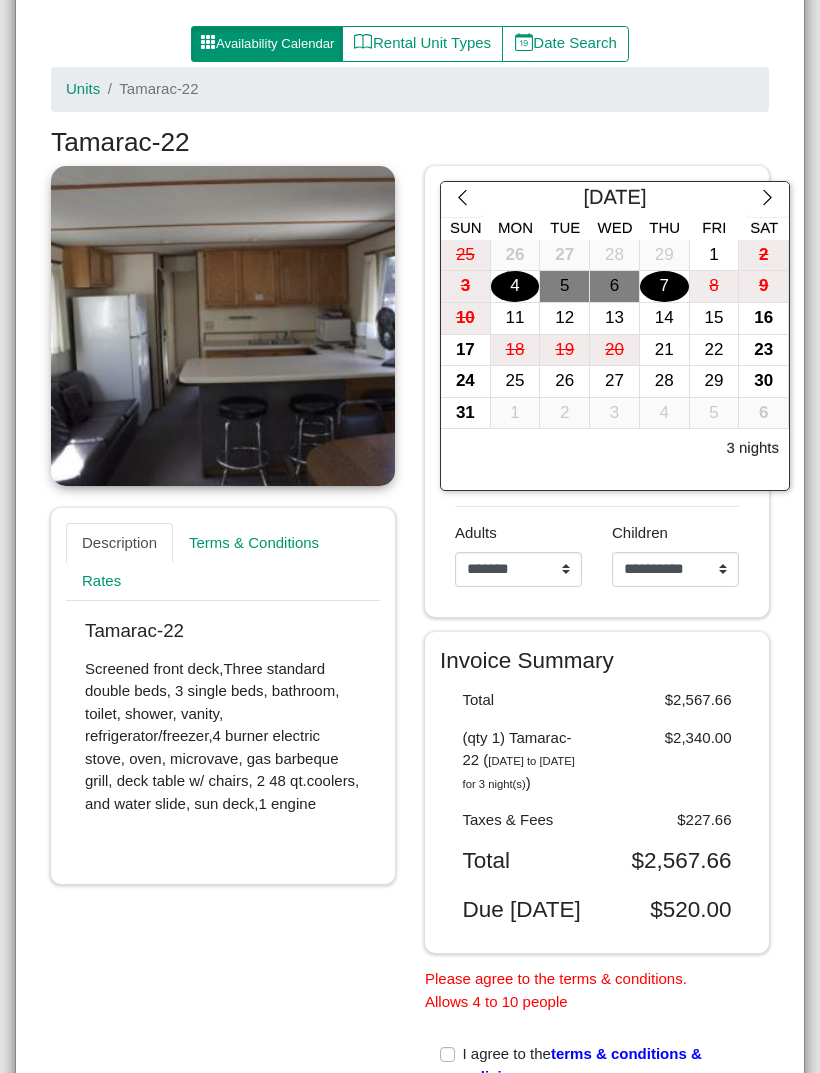 click on "**********" at bounding box center [675, 570] 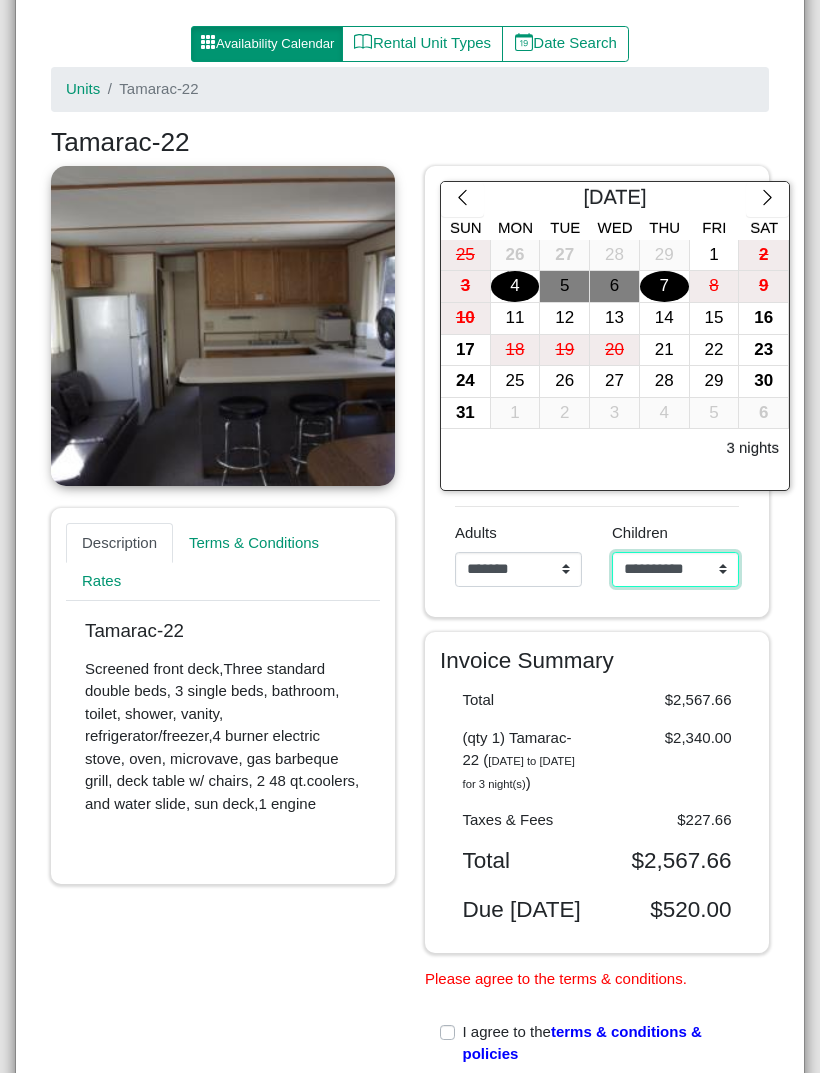 click on "**********" at bounding box center [675, 570] 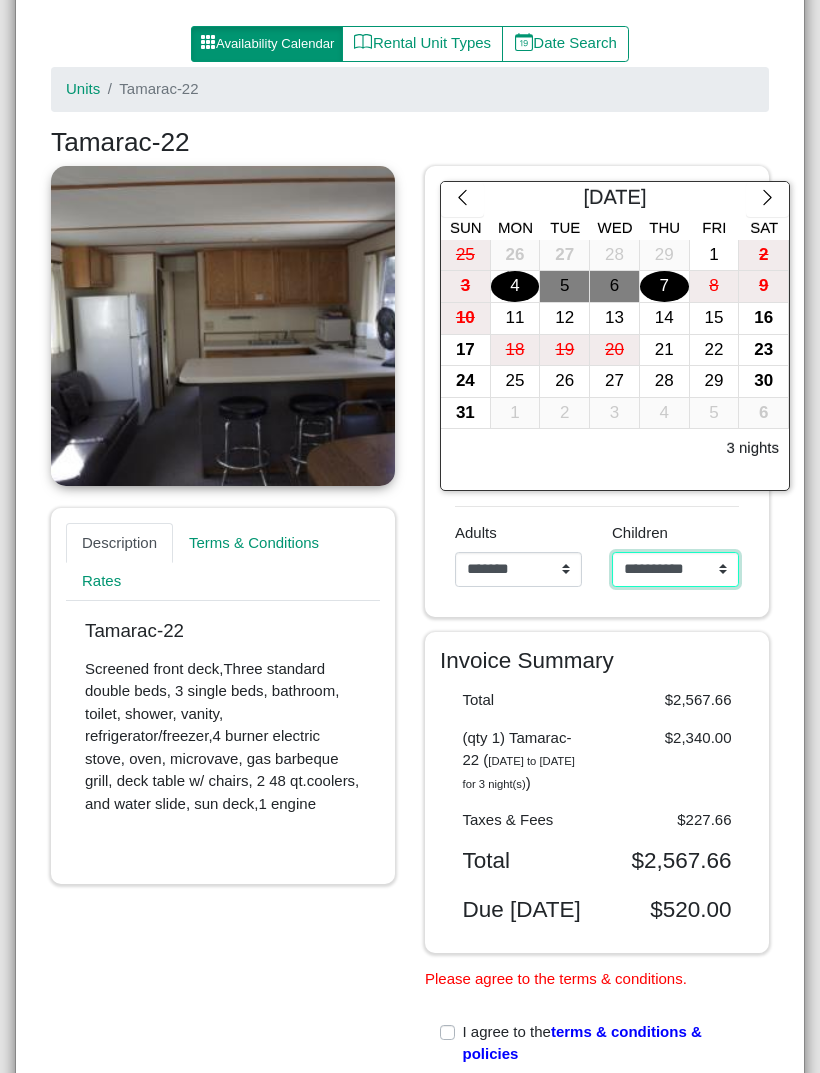 select on "*" 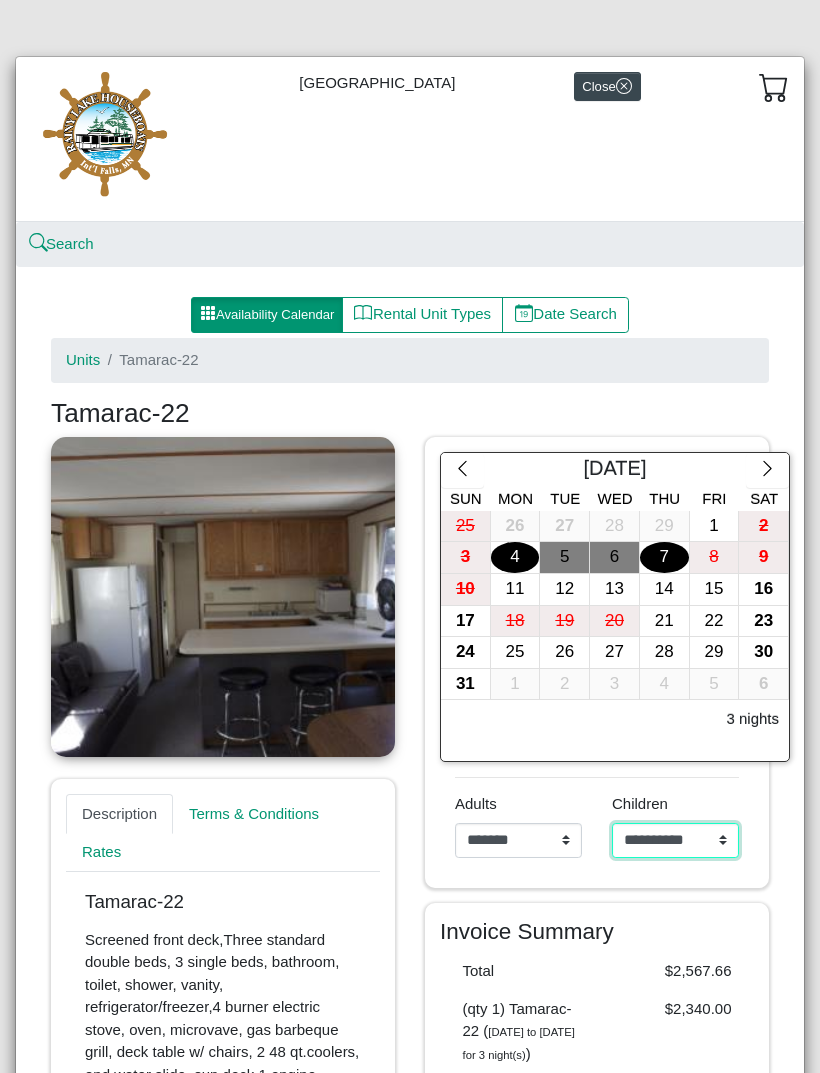 scroll, scrollTop: 0, scrollLeft: 0, axis: both 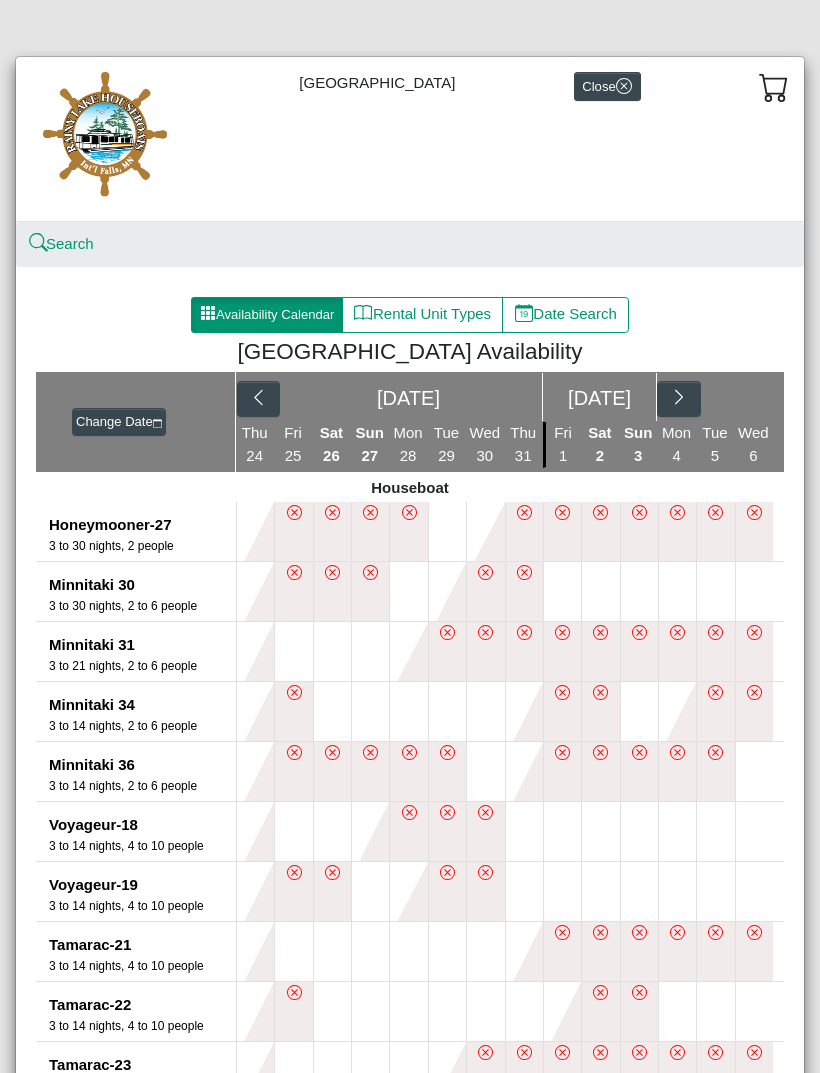 click on "3 to 30 nights, 2 to 6 people" at bounding box center (142, 606) 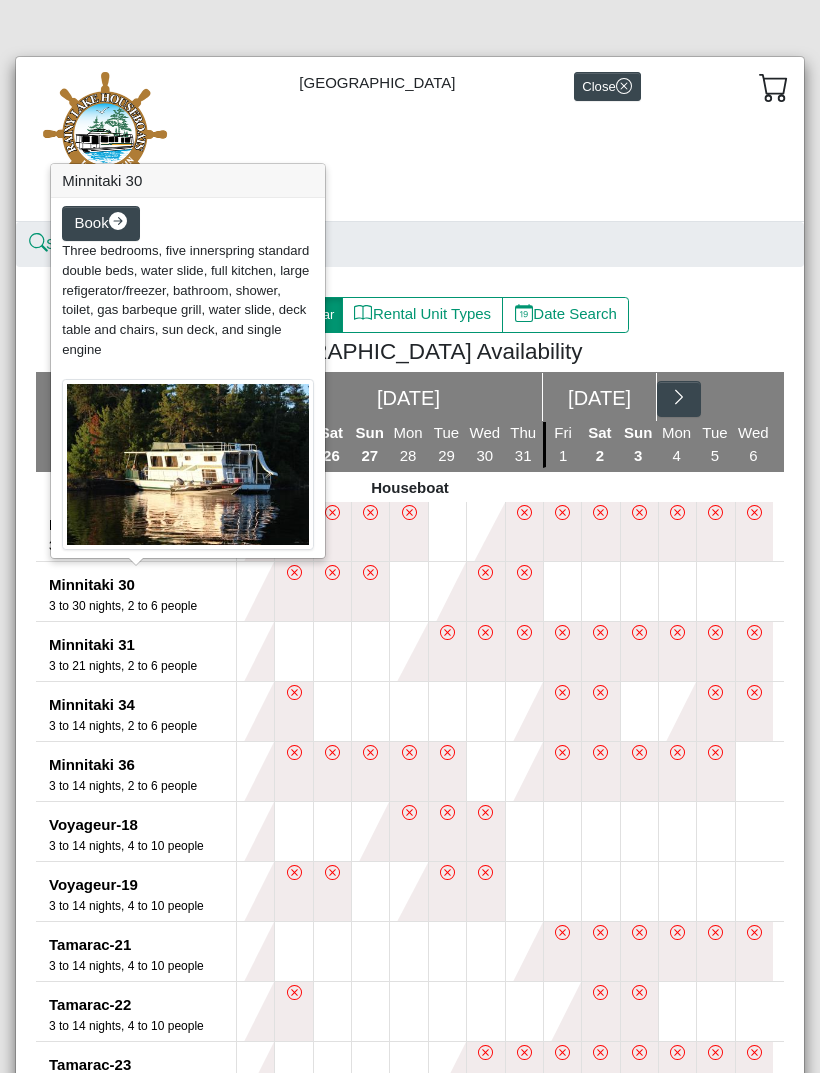click on "Book" at bounding box center [92, 222] 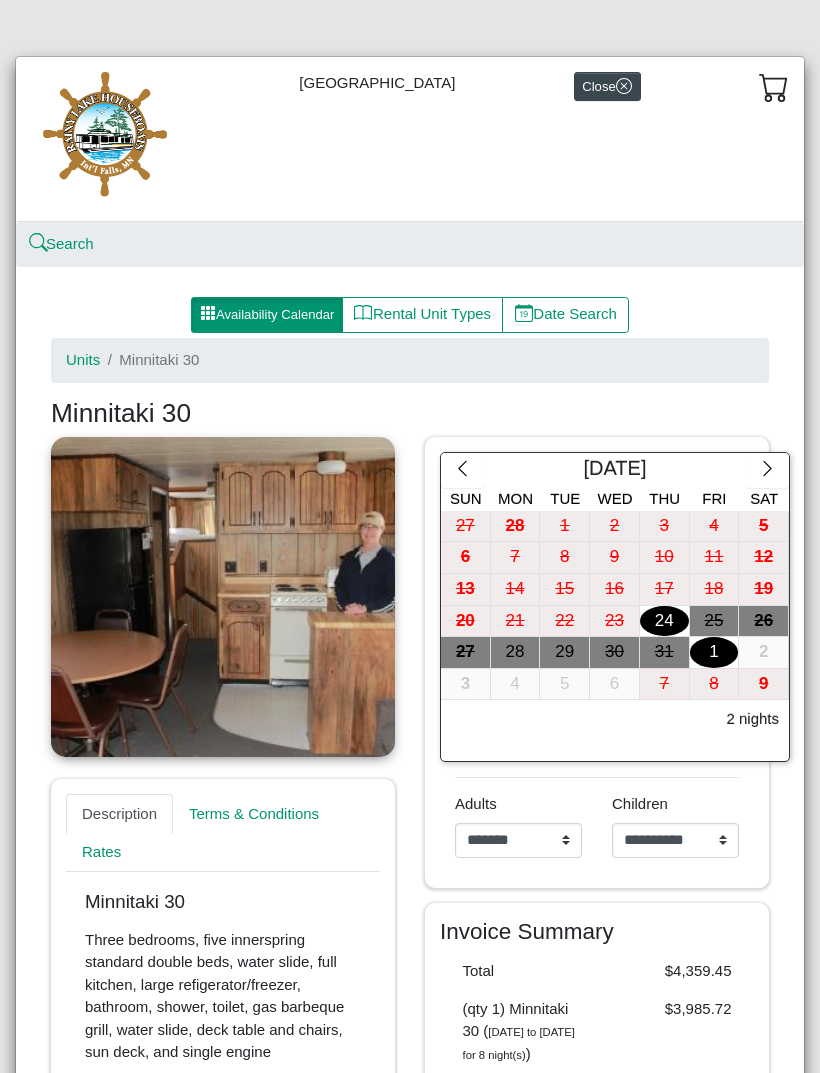 click on "3" at bounding box center [465, 684] 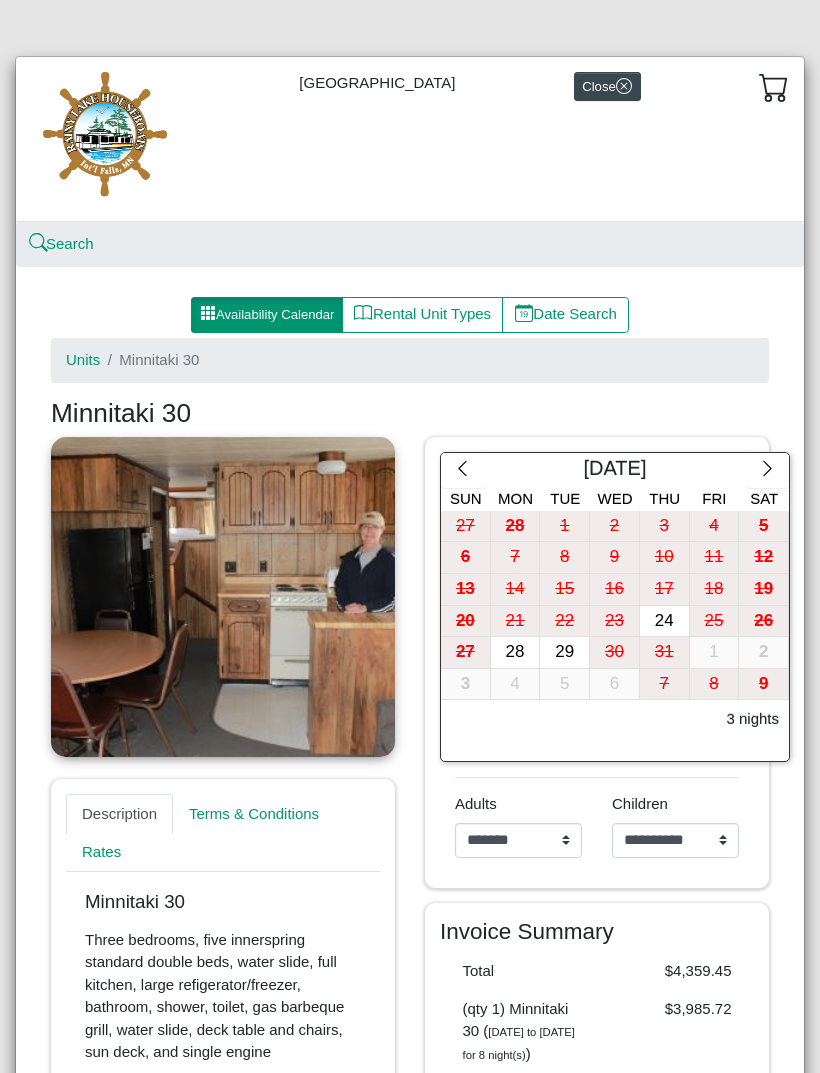 click on "6" at bounding box center [614, 684] 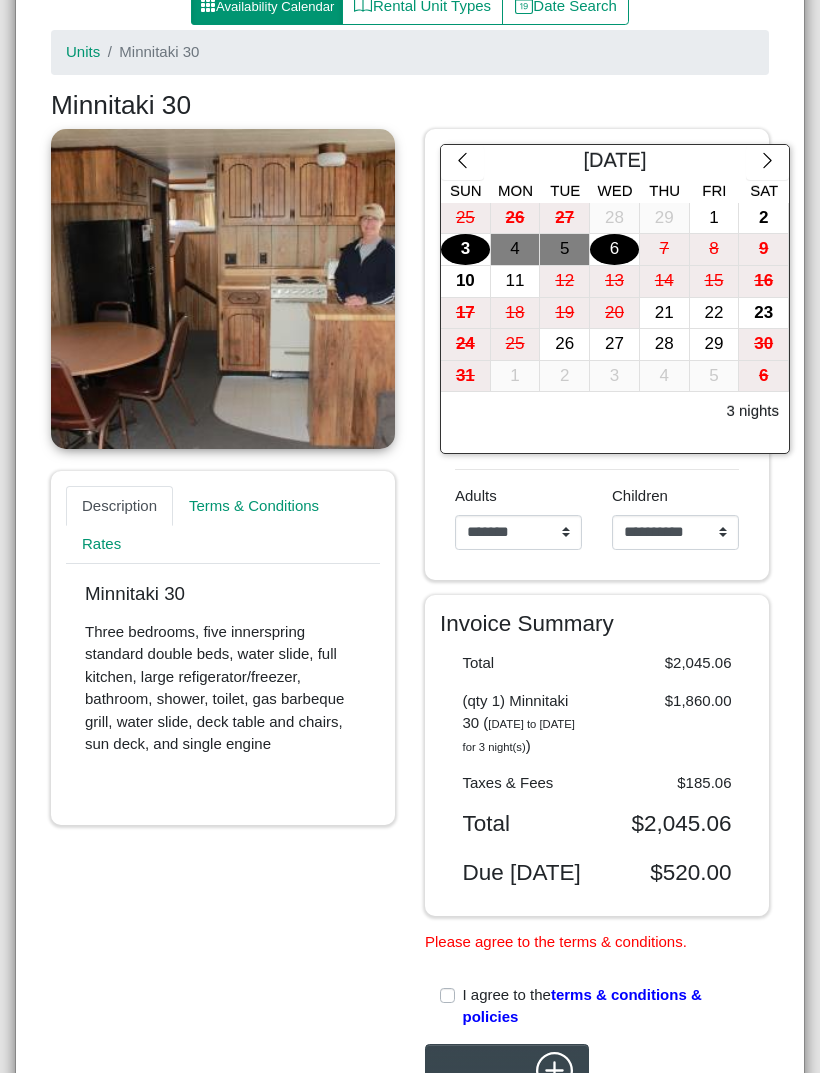 scroll, scrollTop: 311, scrollLeft: 0, axis: vertical 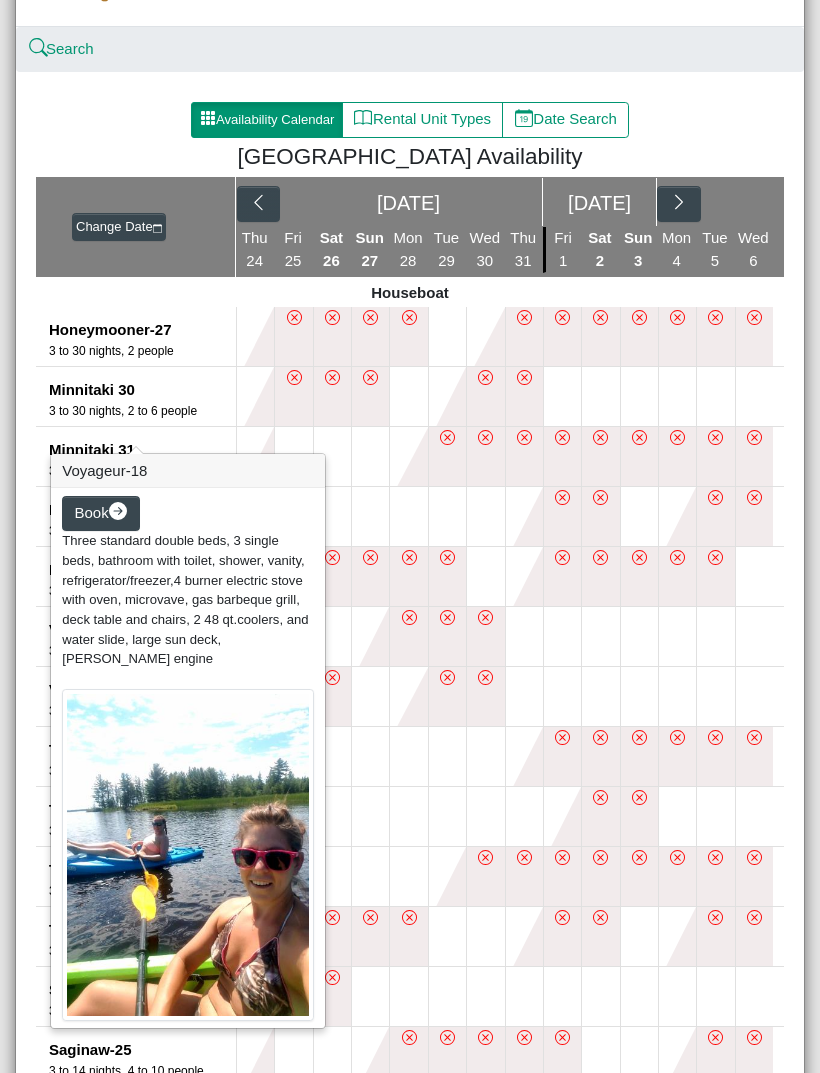 click on "Book" at bounding box center [92, 512] 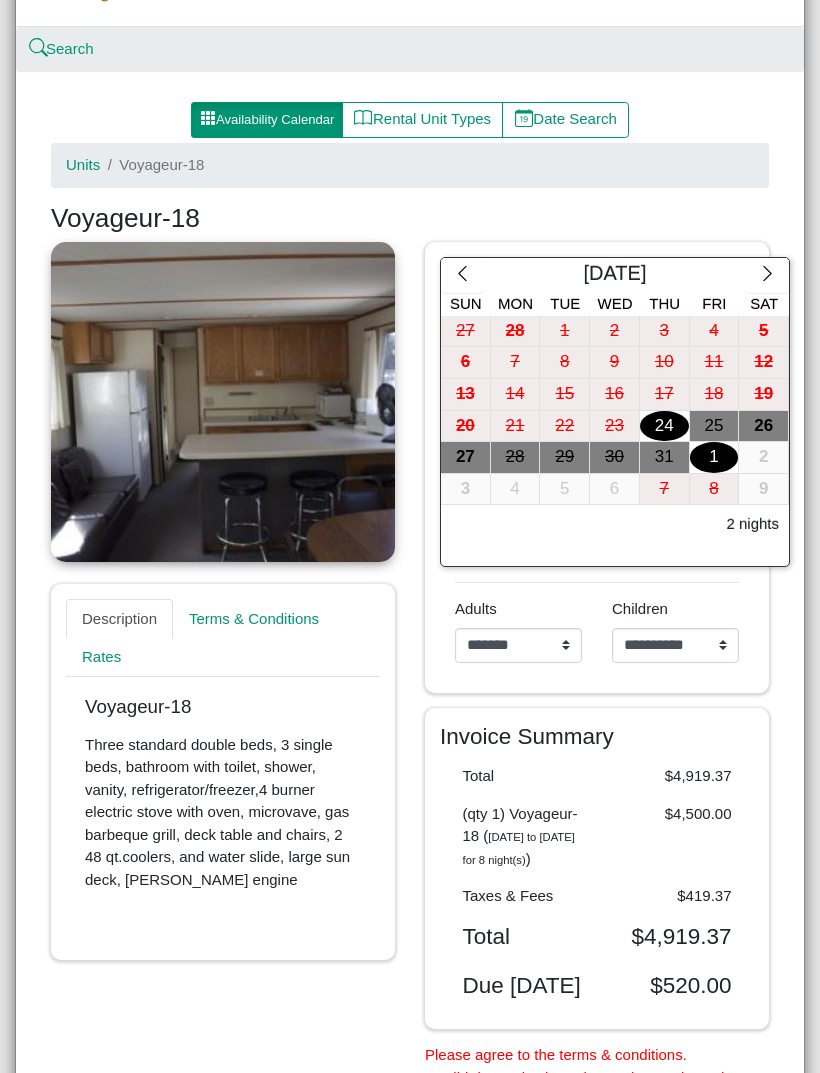 click on "3" at bounding box center [465, 489] 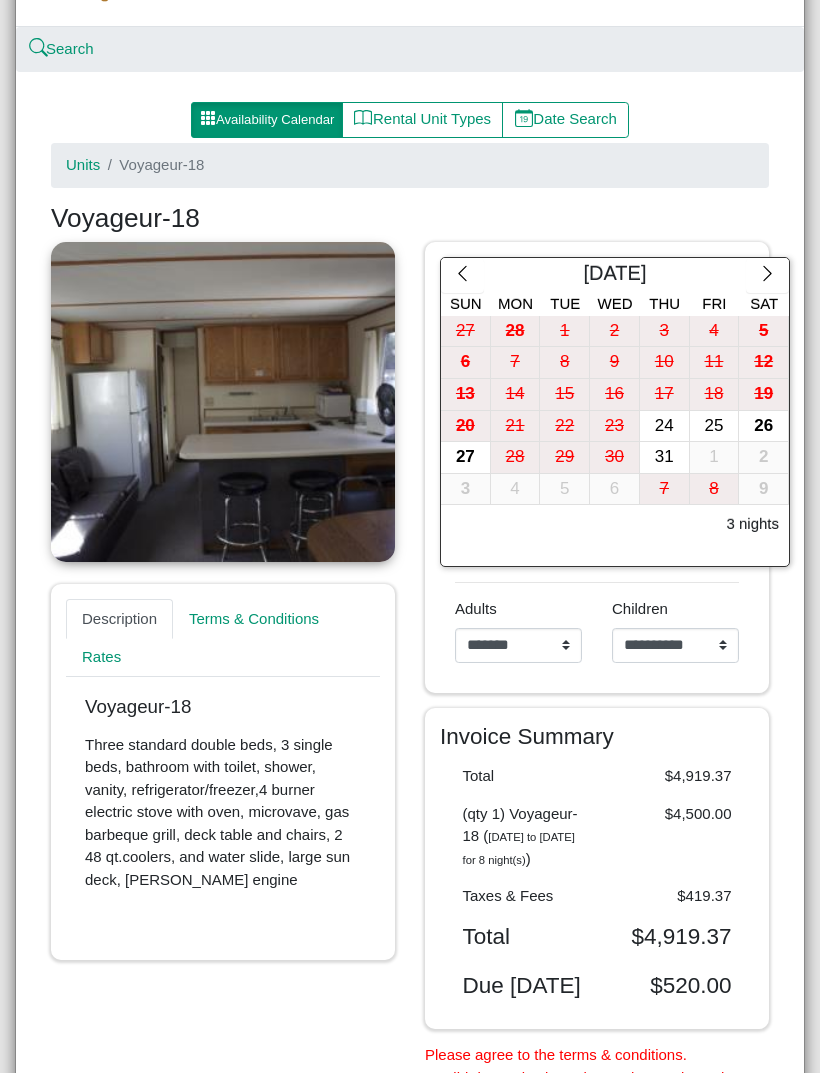 click on "6" at bounding box center (614, 489) 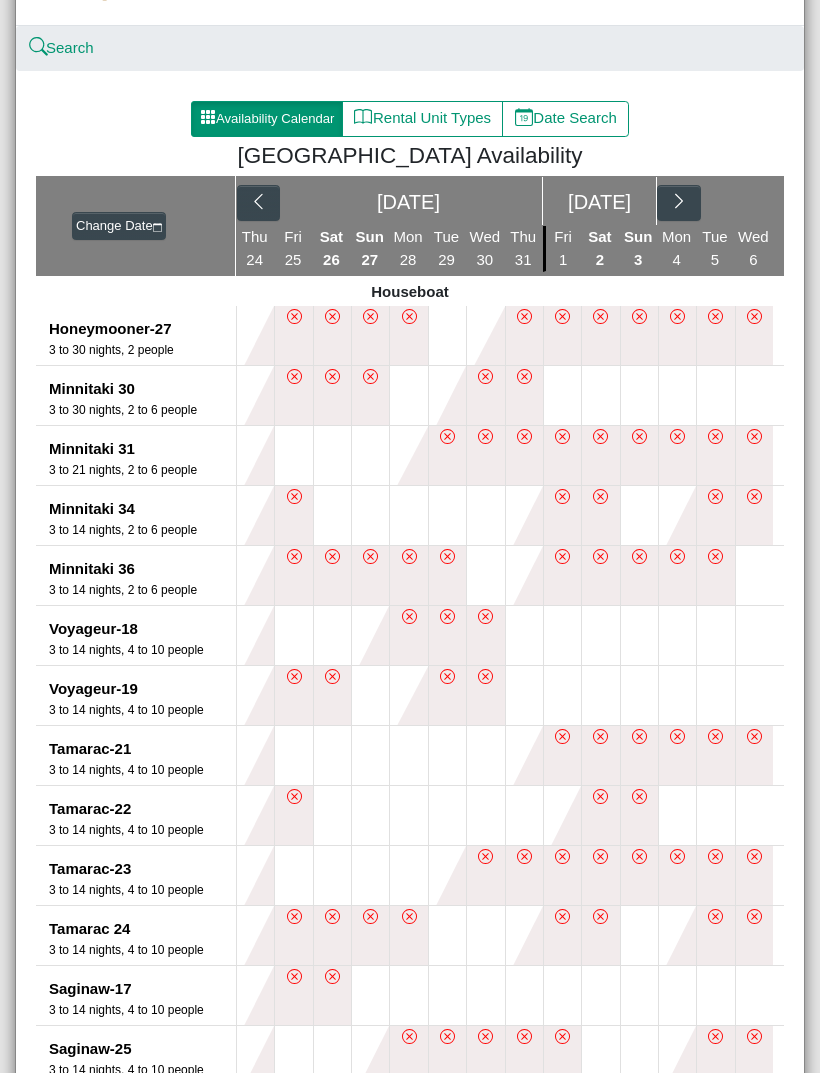 scroll, scrollTop: 210, scrollLeft: 0, axis: vertical 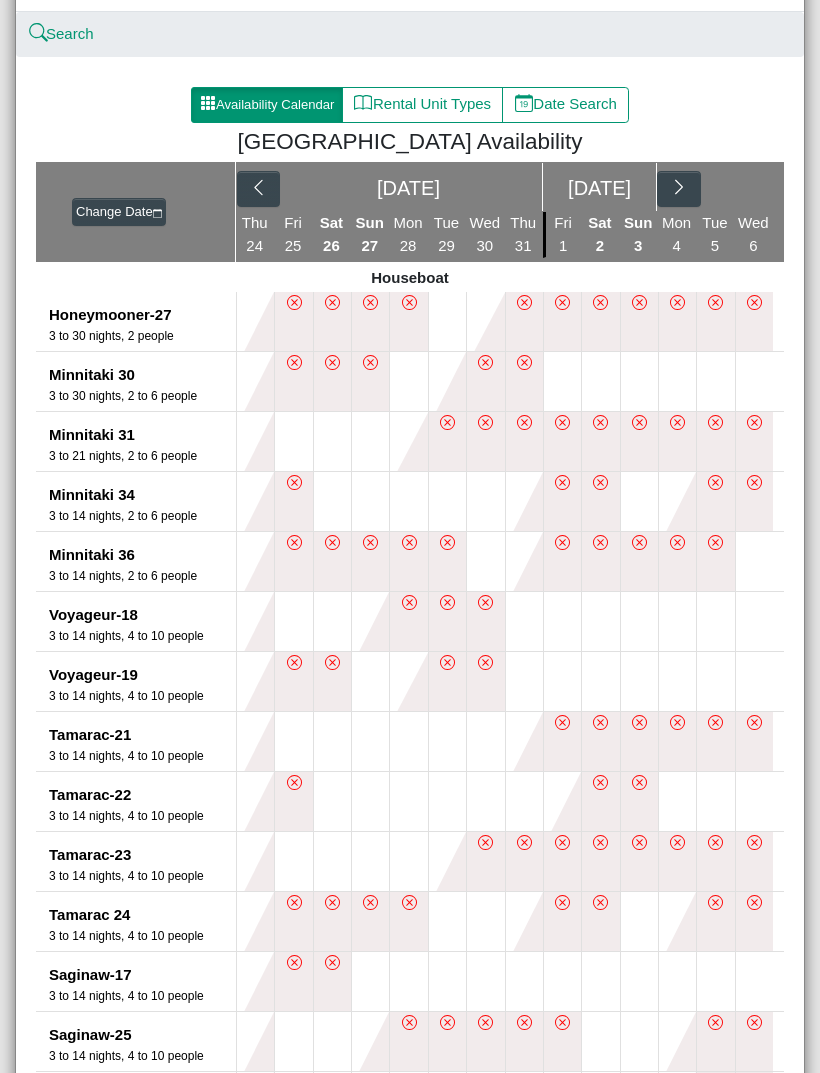 click at bounding box center [678, 189] 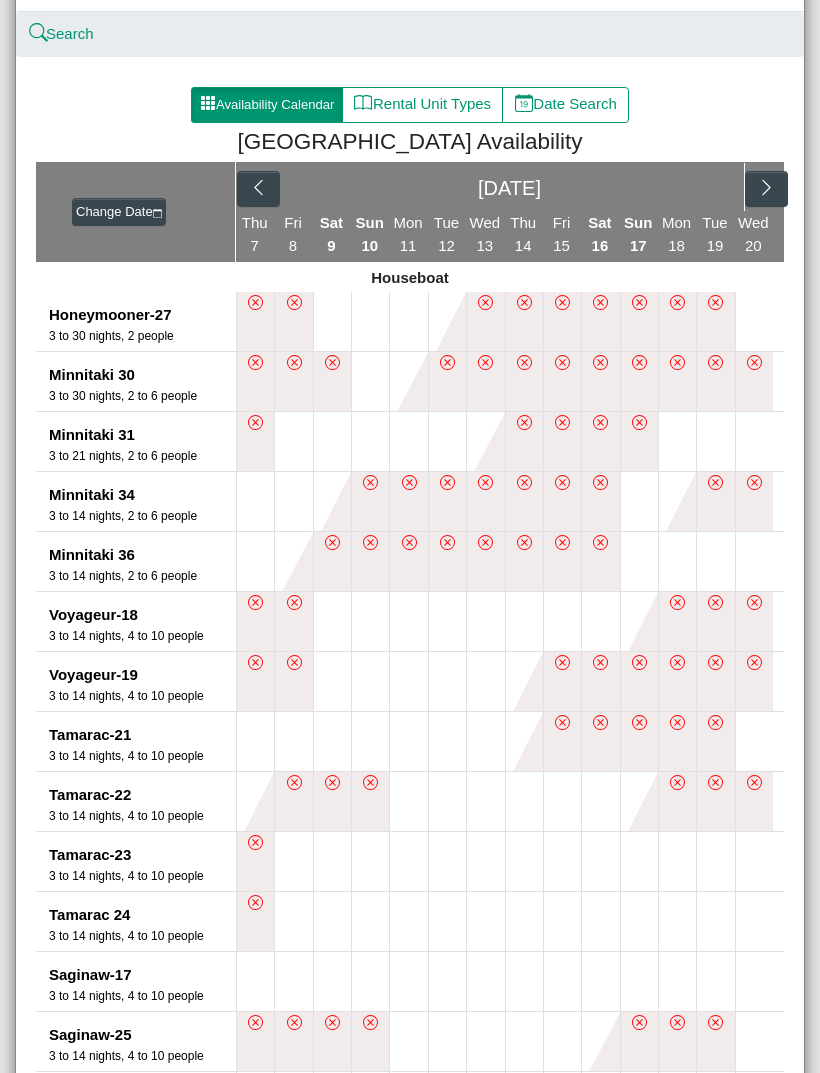 click at bounding box center [258, 189] 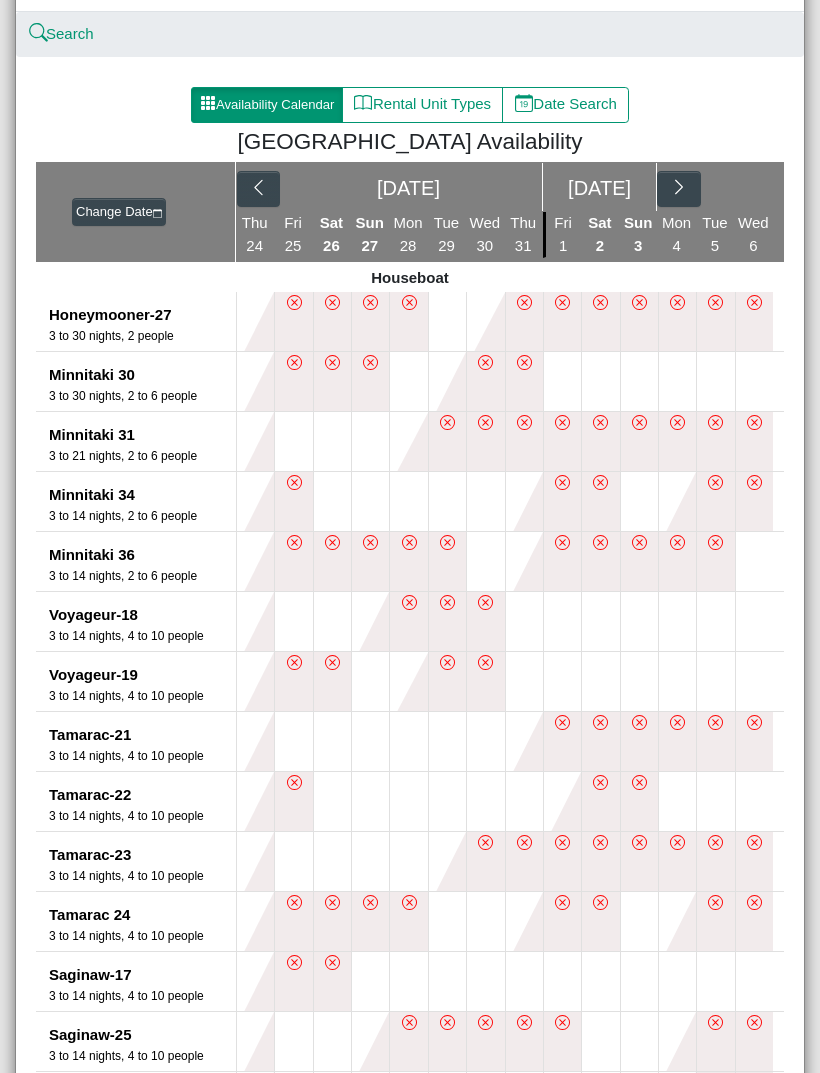 click on "3 to 14 nights, 4 to 10 people" at bounding box center [142, 816] 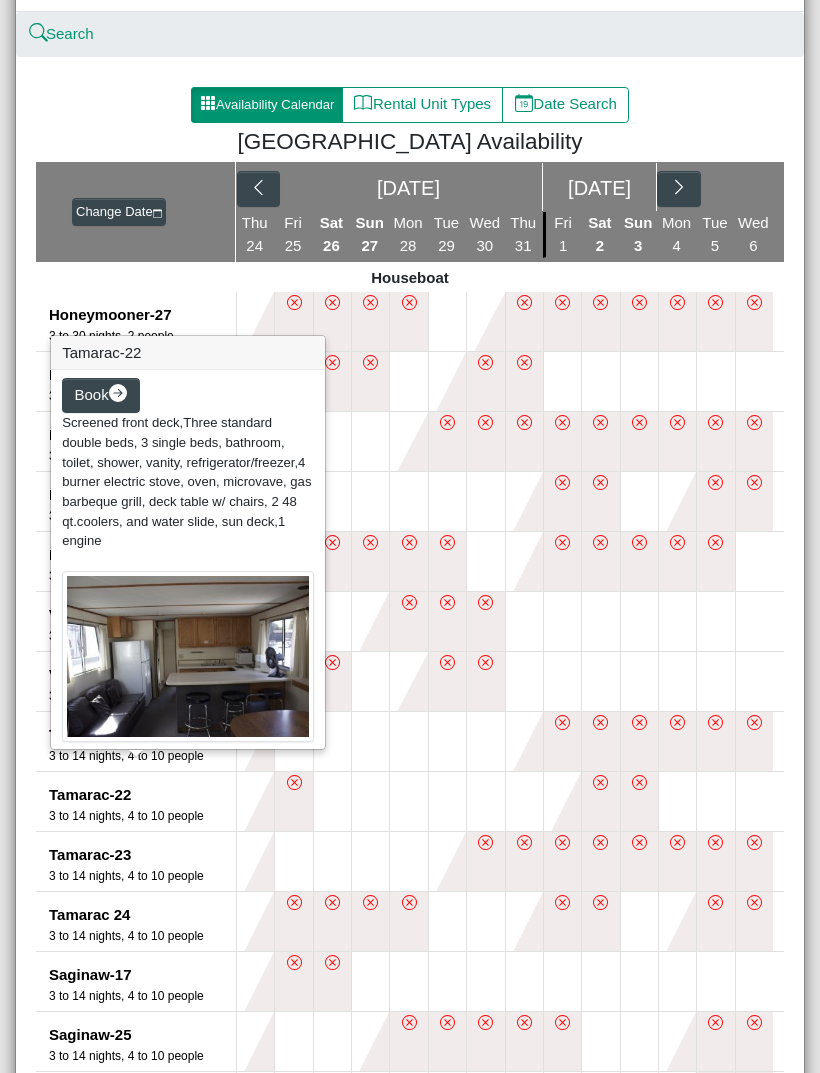 click on "Book" at bounding box center [92, 394] 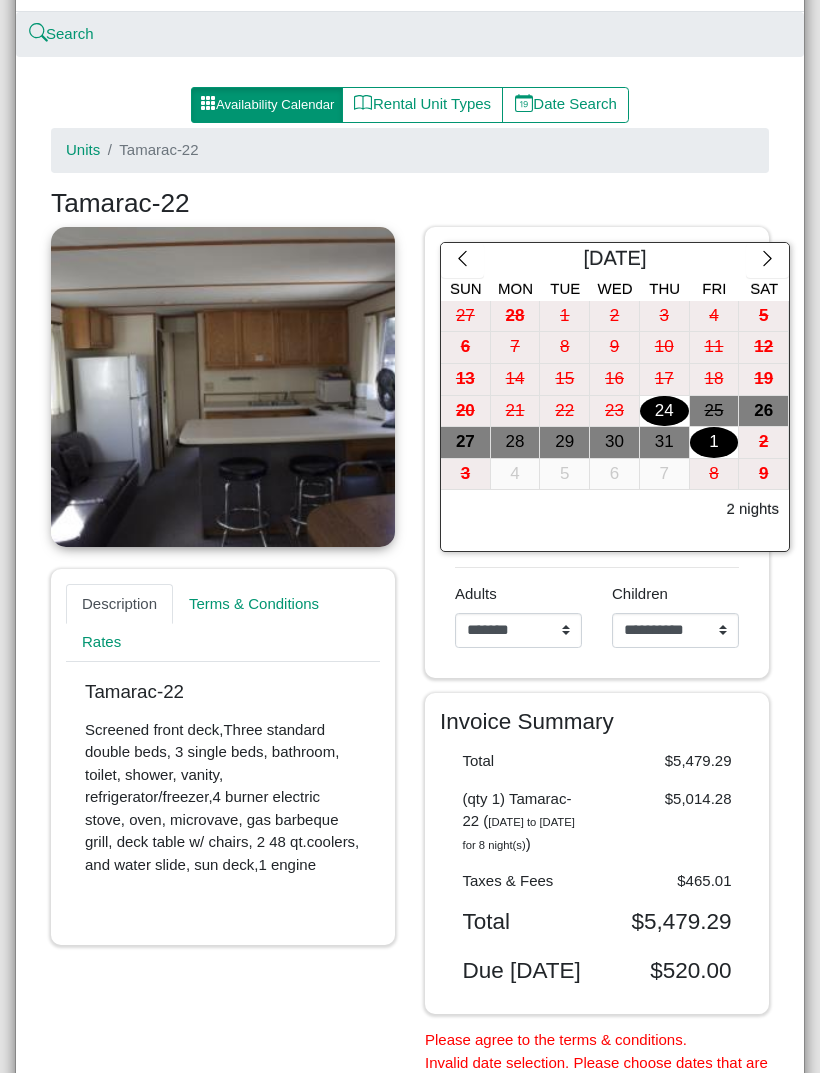 click on "4" at bounding box center (515, 474) 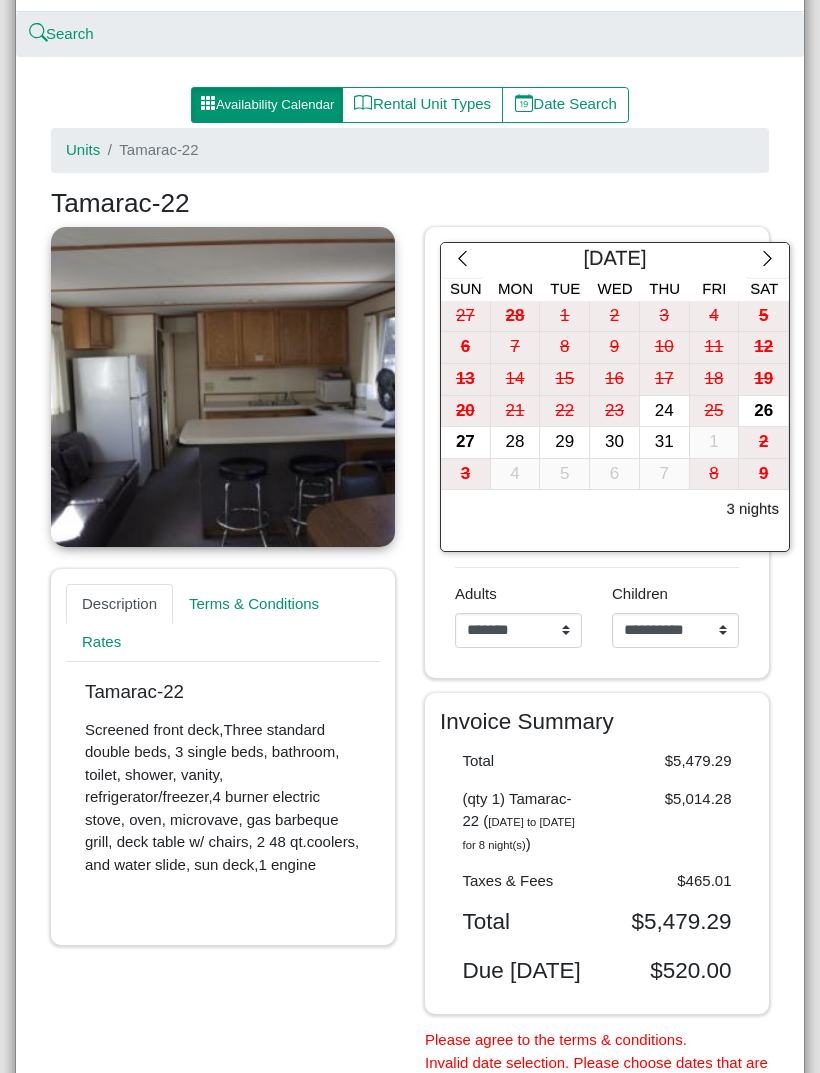 click on "7" at bounding box center (664, 474) 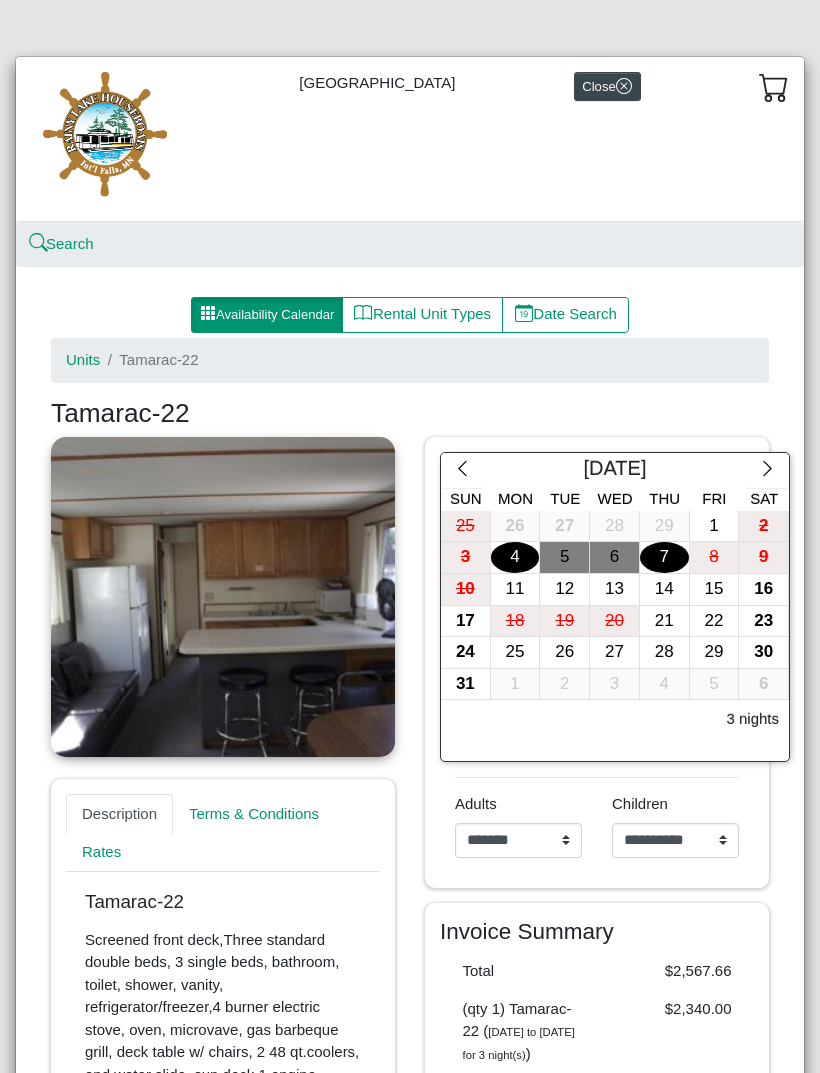 scroll, scrollTop: 0, scrollLeft: 0, axis: both 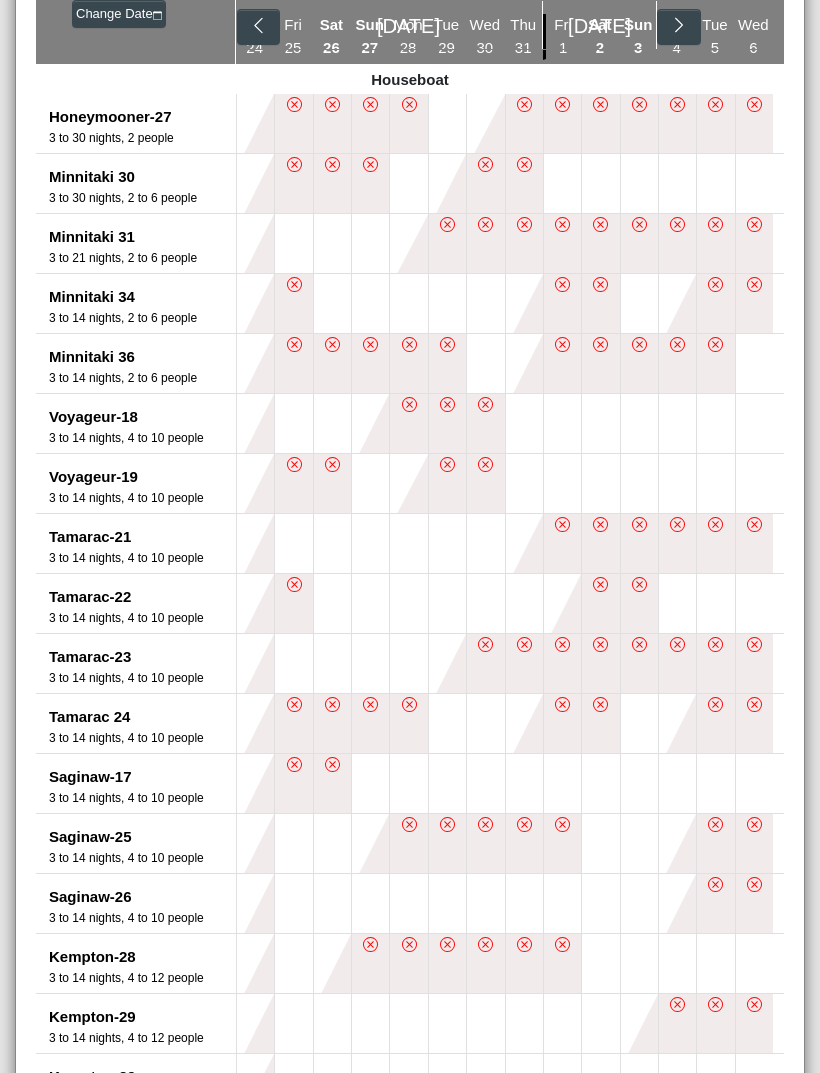 click on "Saginaw-17" at bounding box center (142, 777) 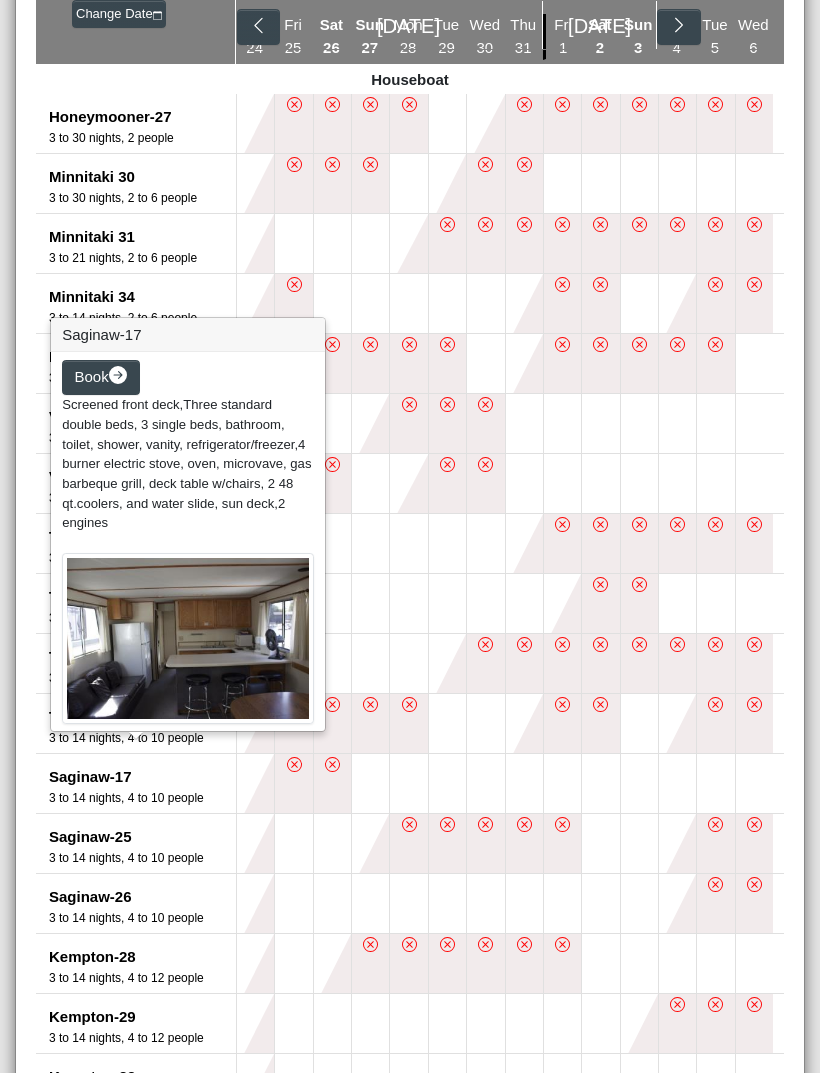 click on "Book" at bounding box center [92, 376] 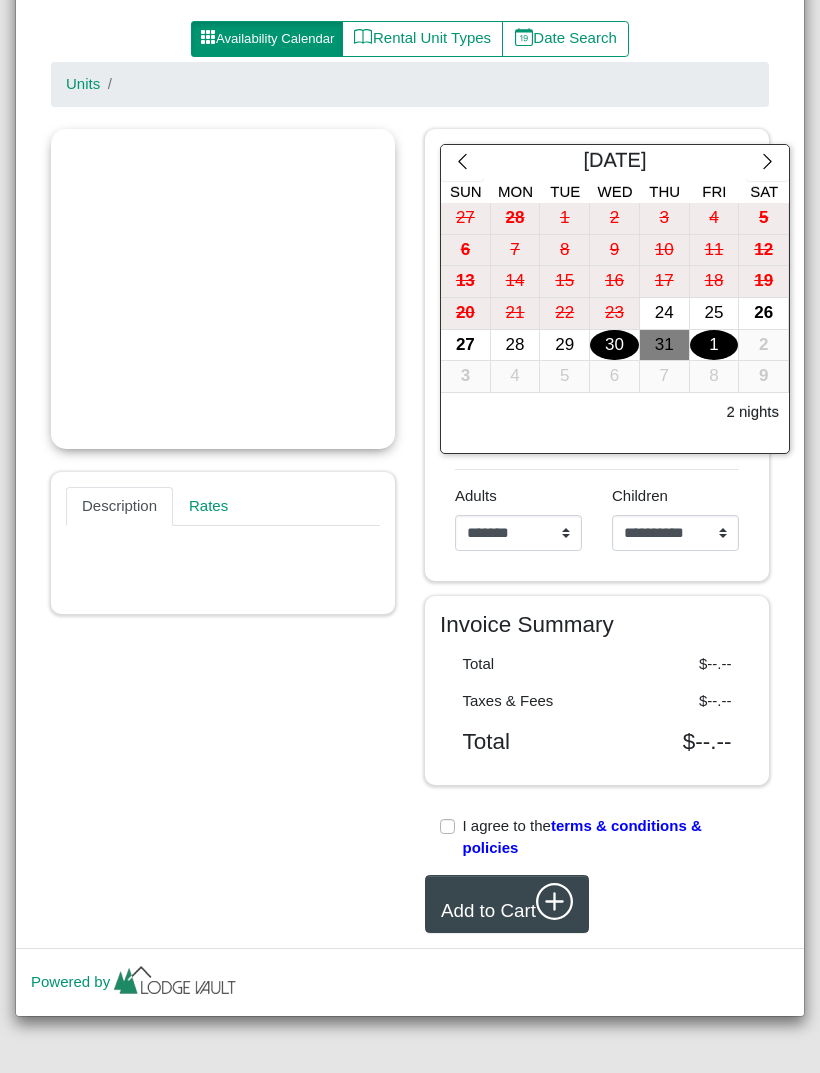 scroll, scrollTop: 271, scrollLeft: 0, axis: vertical 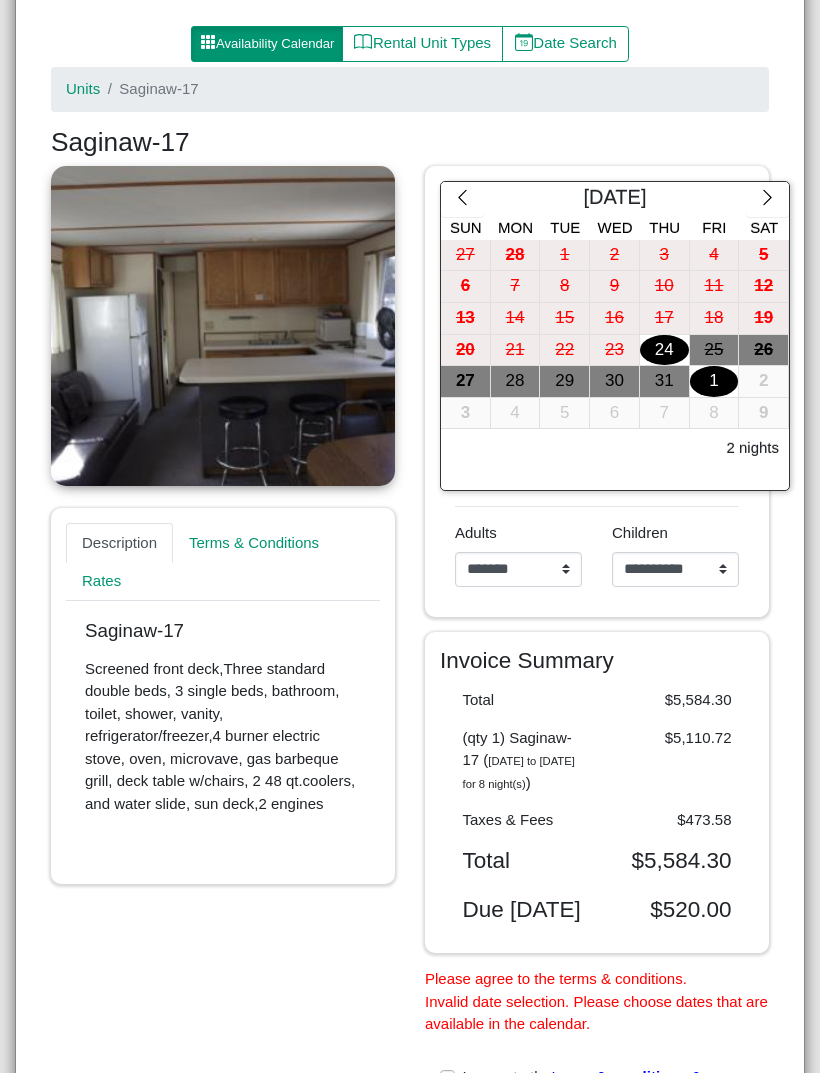 click at bounding box center [767, 200] 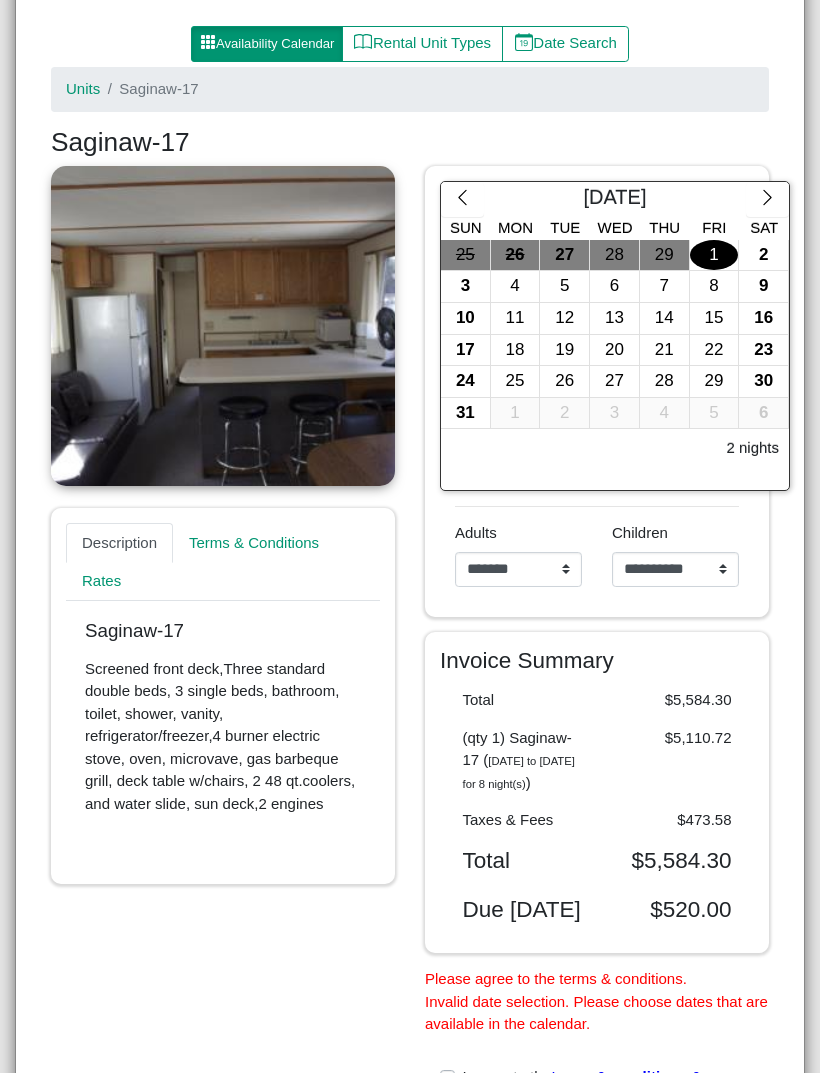click on "4" at bounding box center (515, 286) 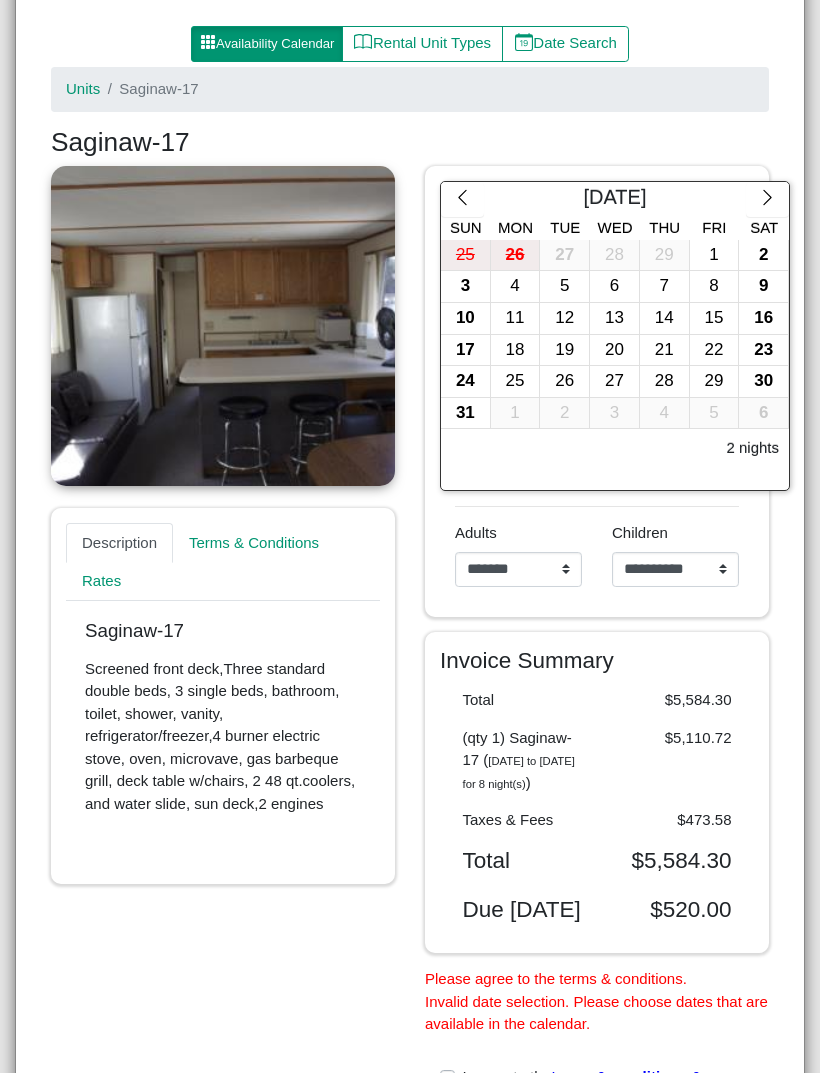 click on "7" at bounding box center [664, 286] 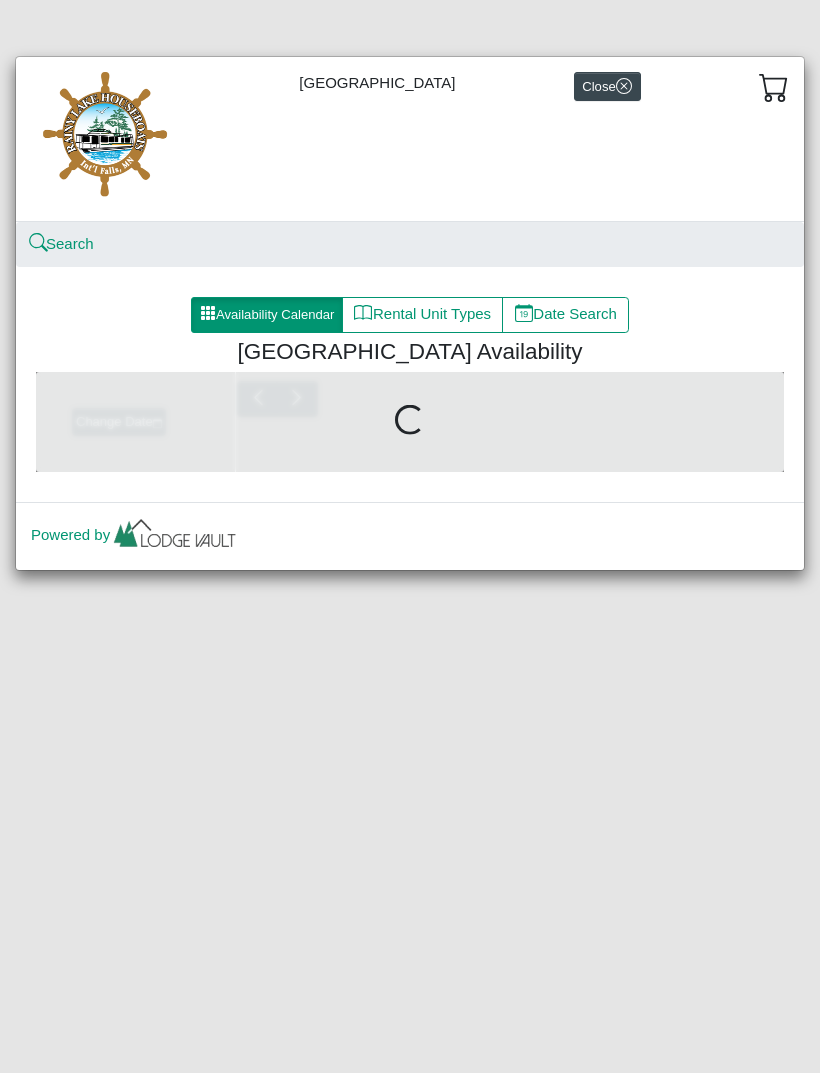 scroll, scrollTop: 0, scrollLeft: 0, axis: both 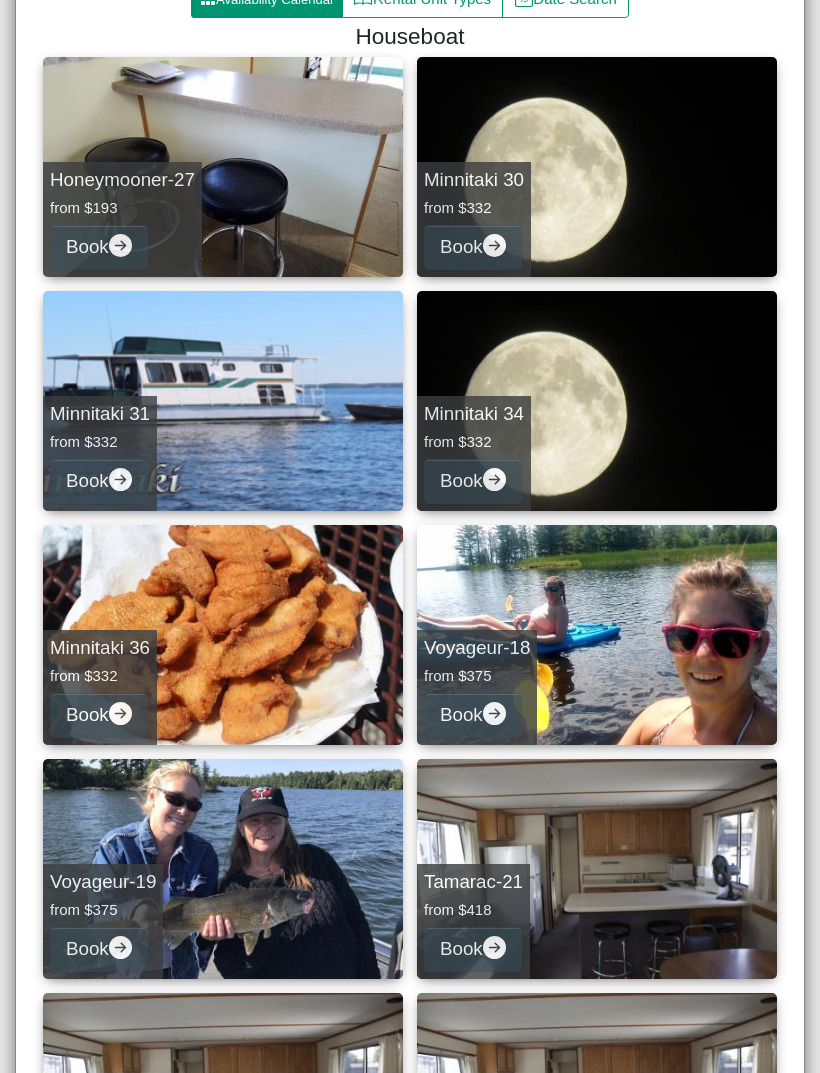 click 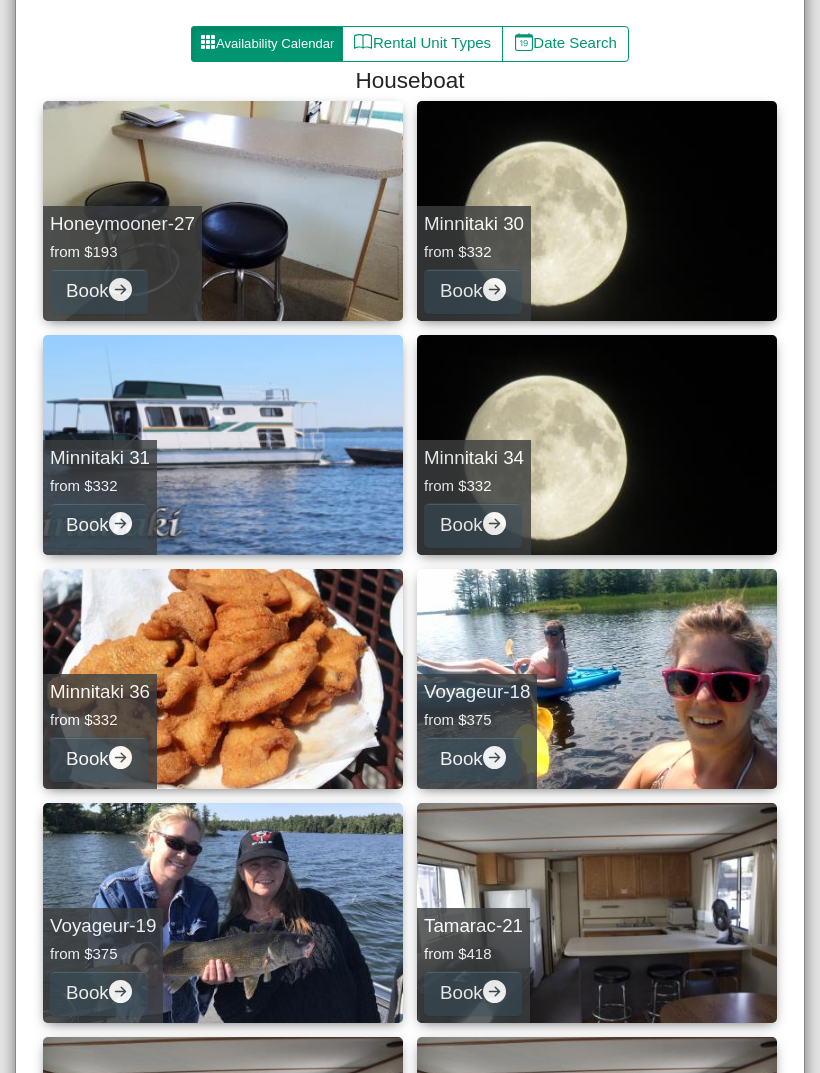 select on "*" 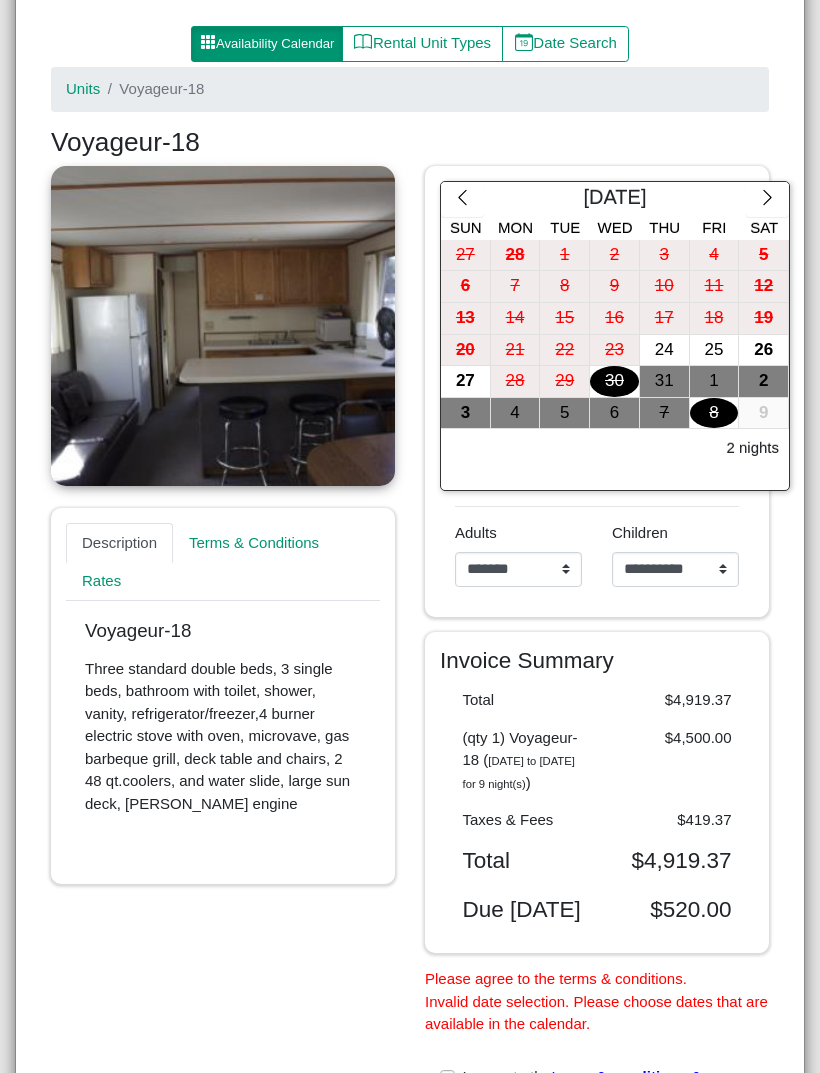 click on "4" at bounding box center [515, 413] 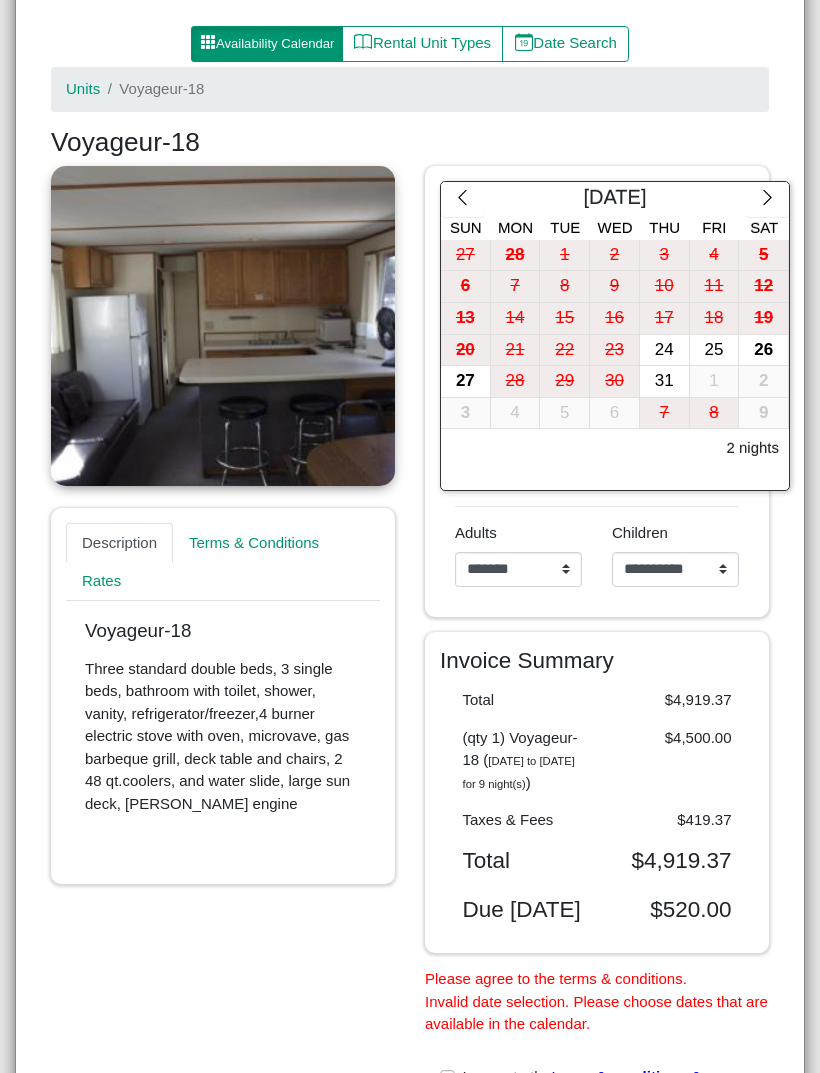 click on "6" at bounding box center (614, 413) 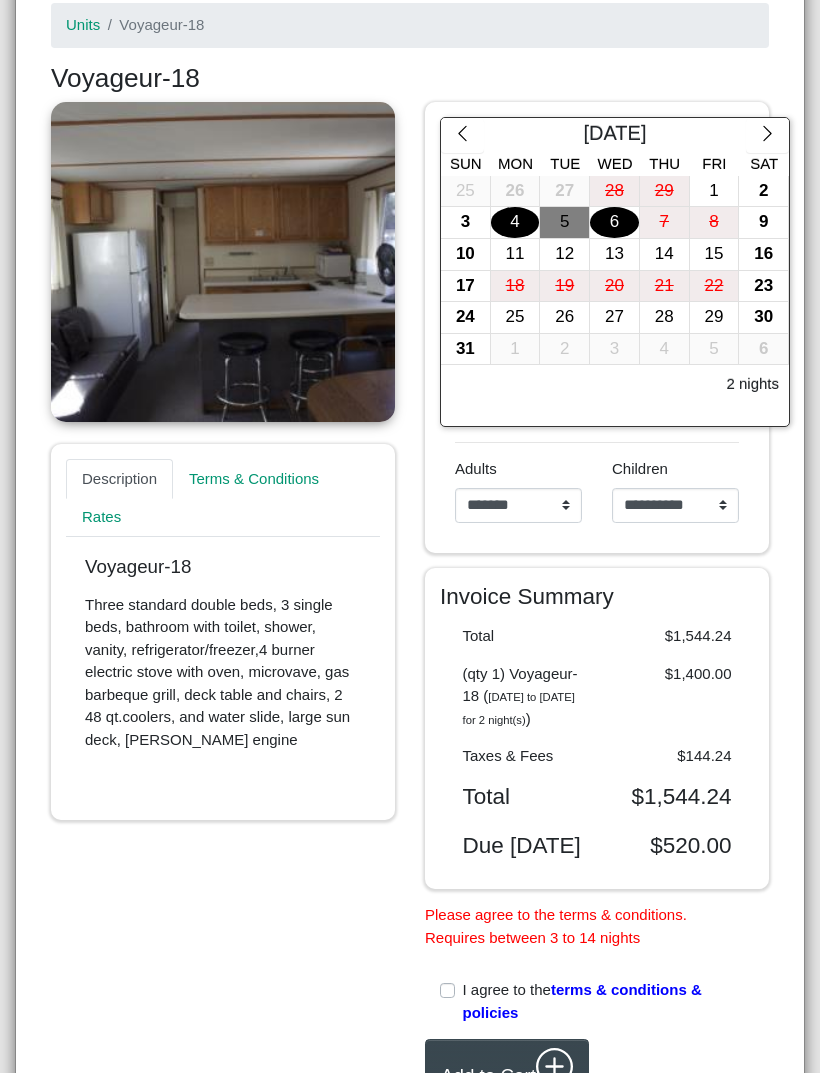 scroll, scrollTop: 332, scrollLeft: 0, axis: vertical 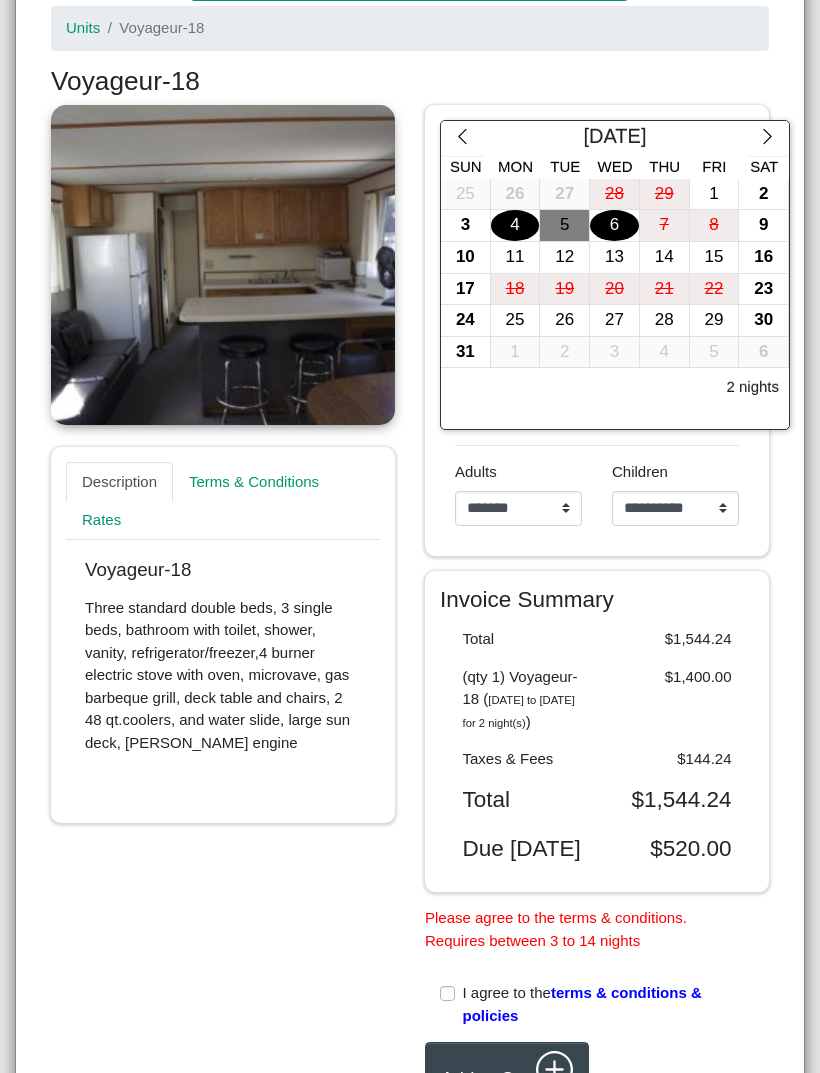click on "3" at bounding box center (465, 225) 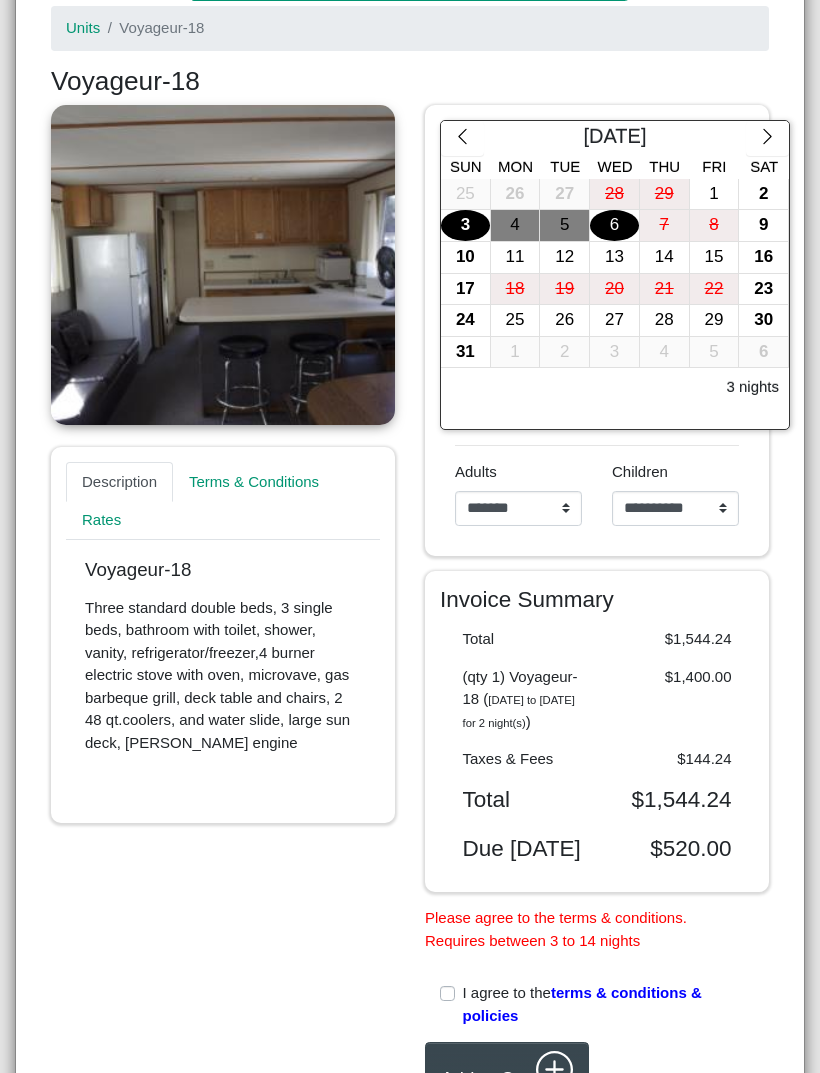 click on "6" at bounding box center (614, 225) 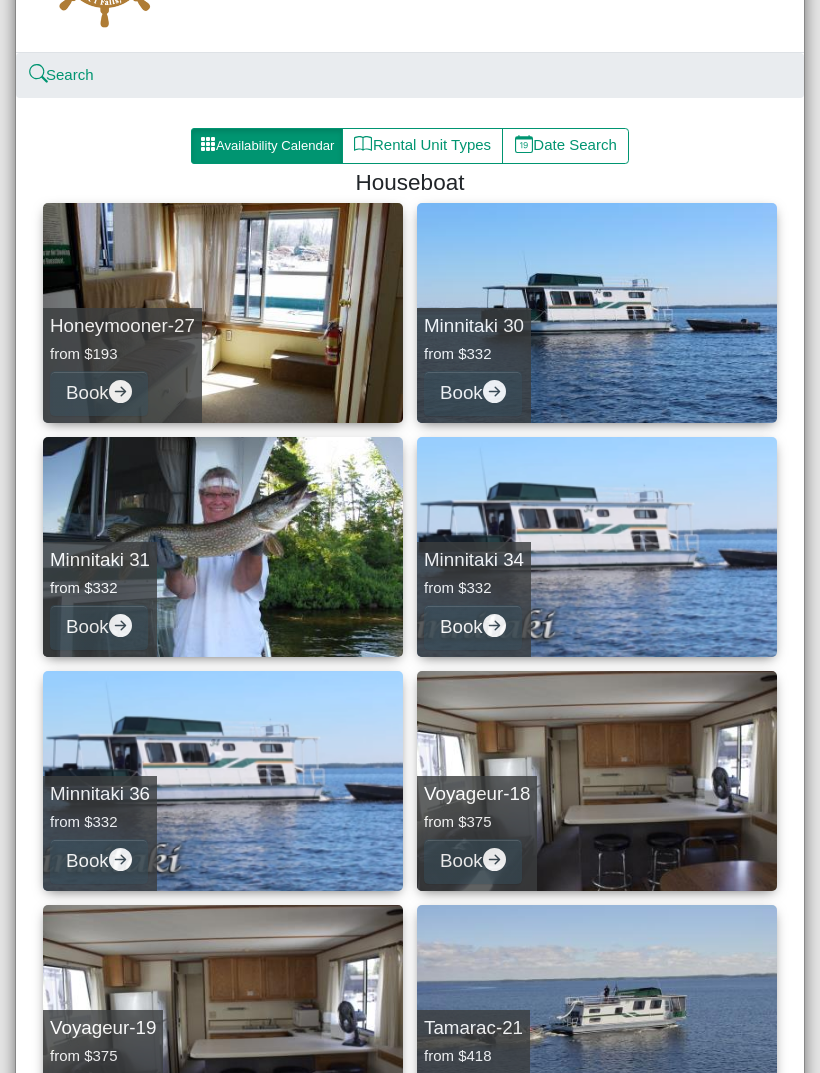 scroll, scrollTop: 163, scrollLeft: 0, axis: vertical 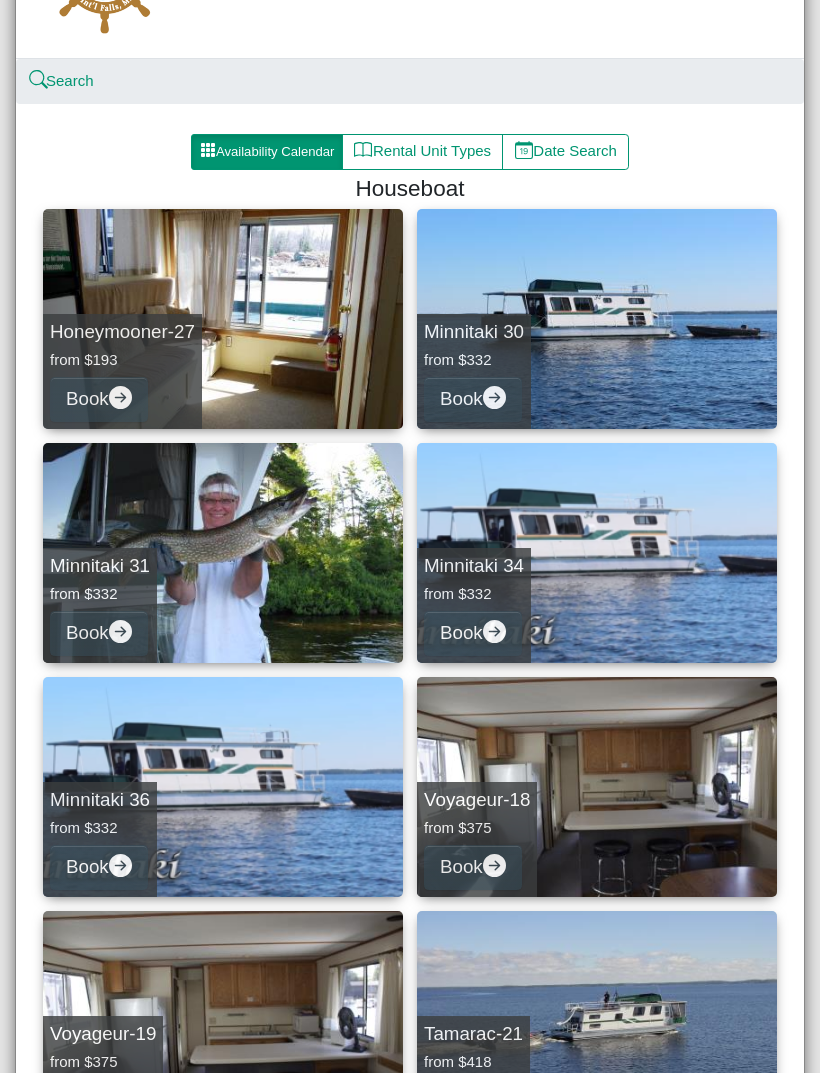 click on "Rental Unit Types" at bounding box center (422, 152) 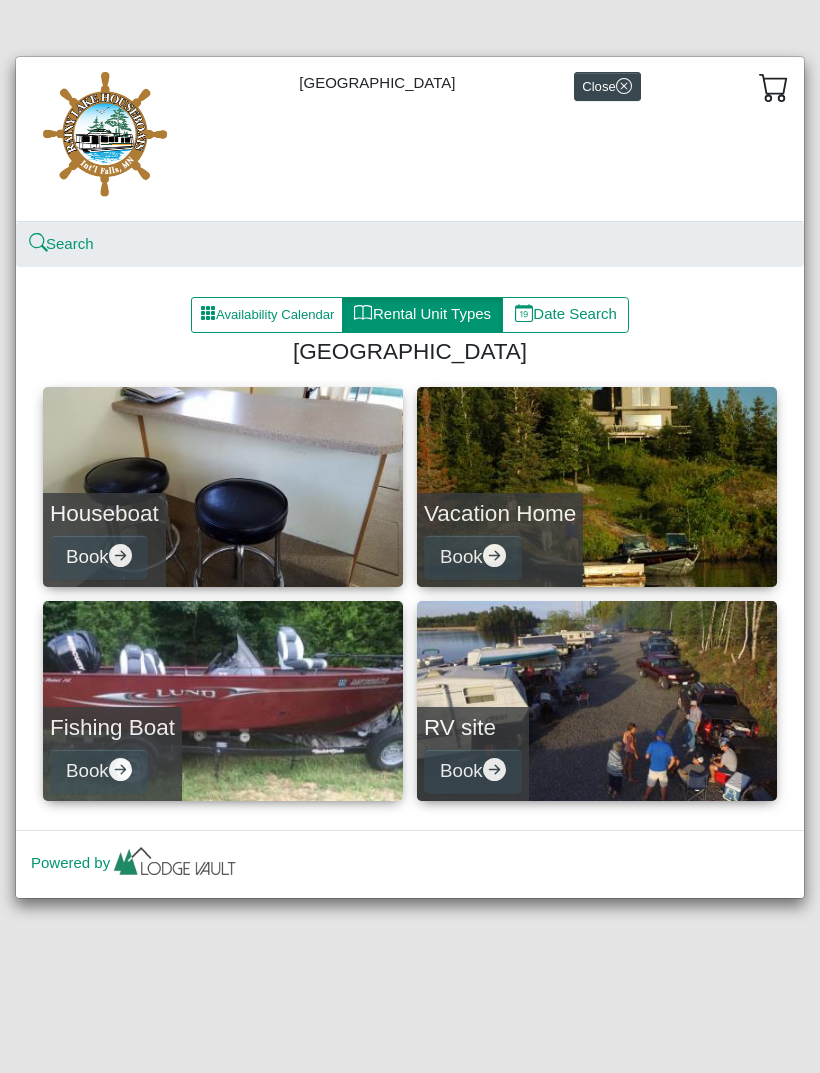 click on "Book" at bounding box center [99, 557] 